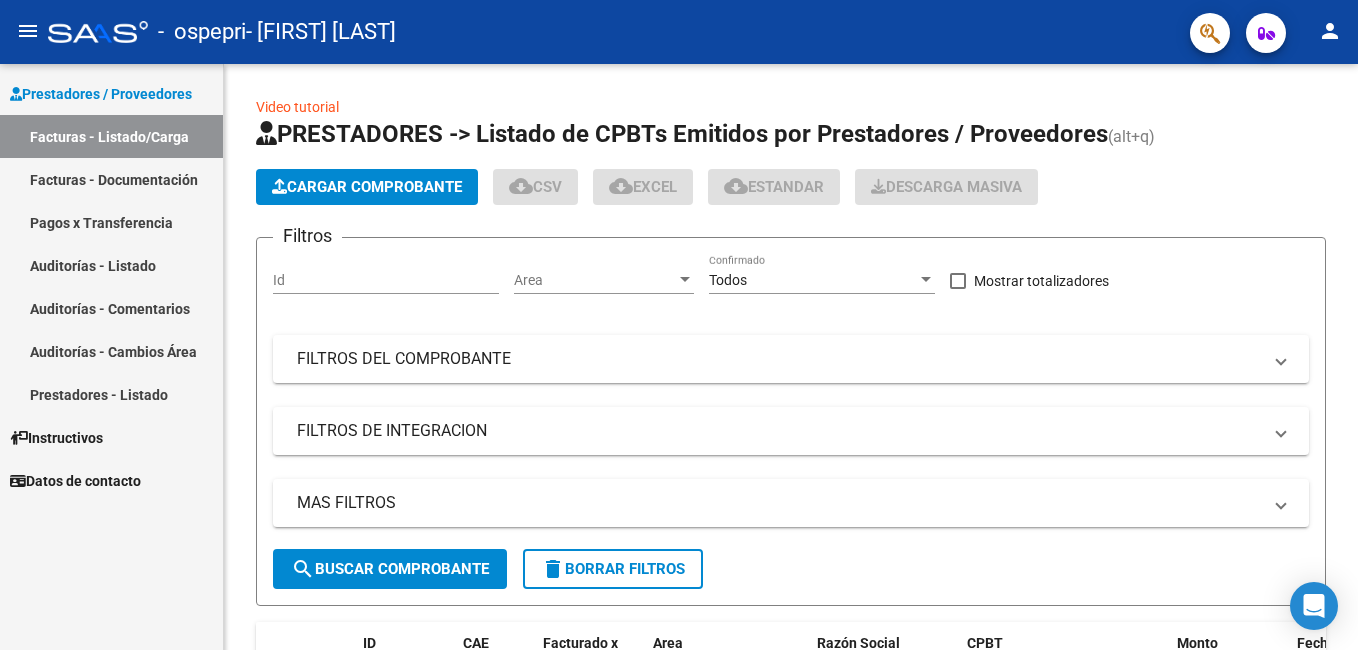 scroll, scrollTop: 0, scrollLeft: 0, axis: both 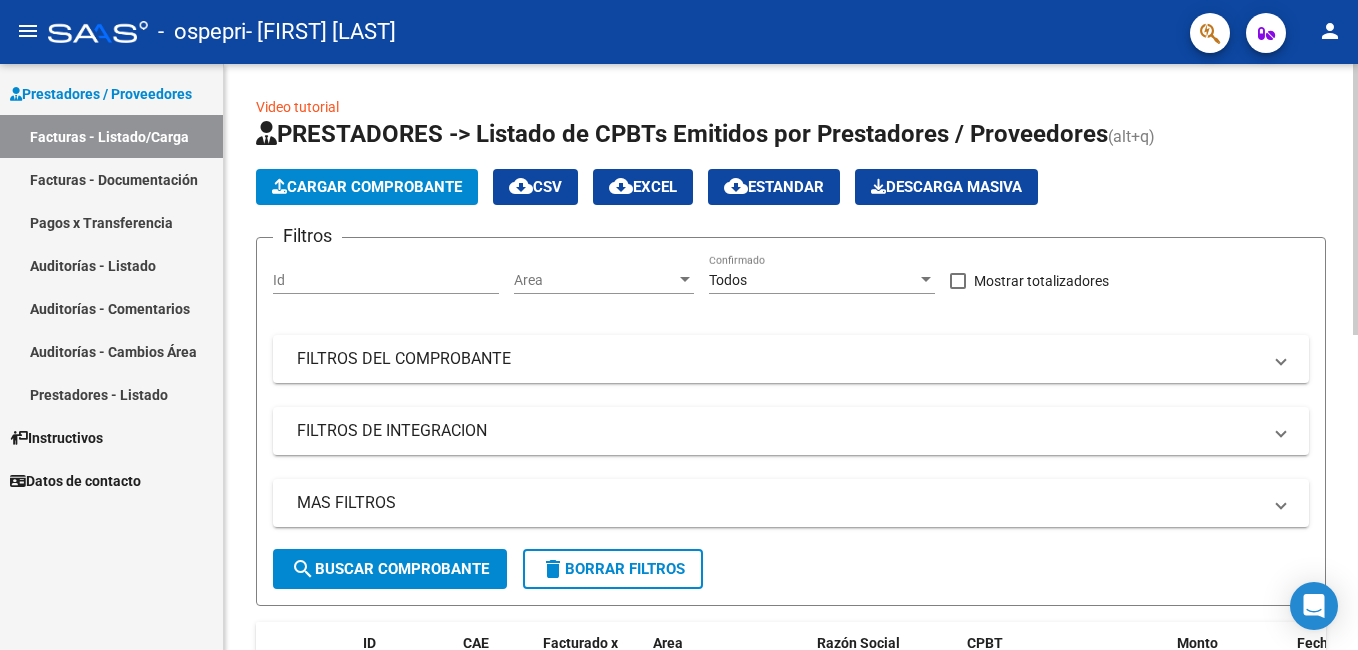 click on "Cargar Comprobante" 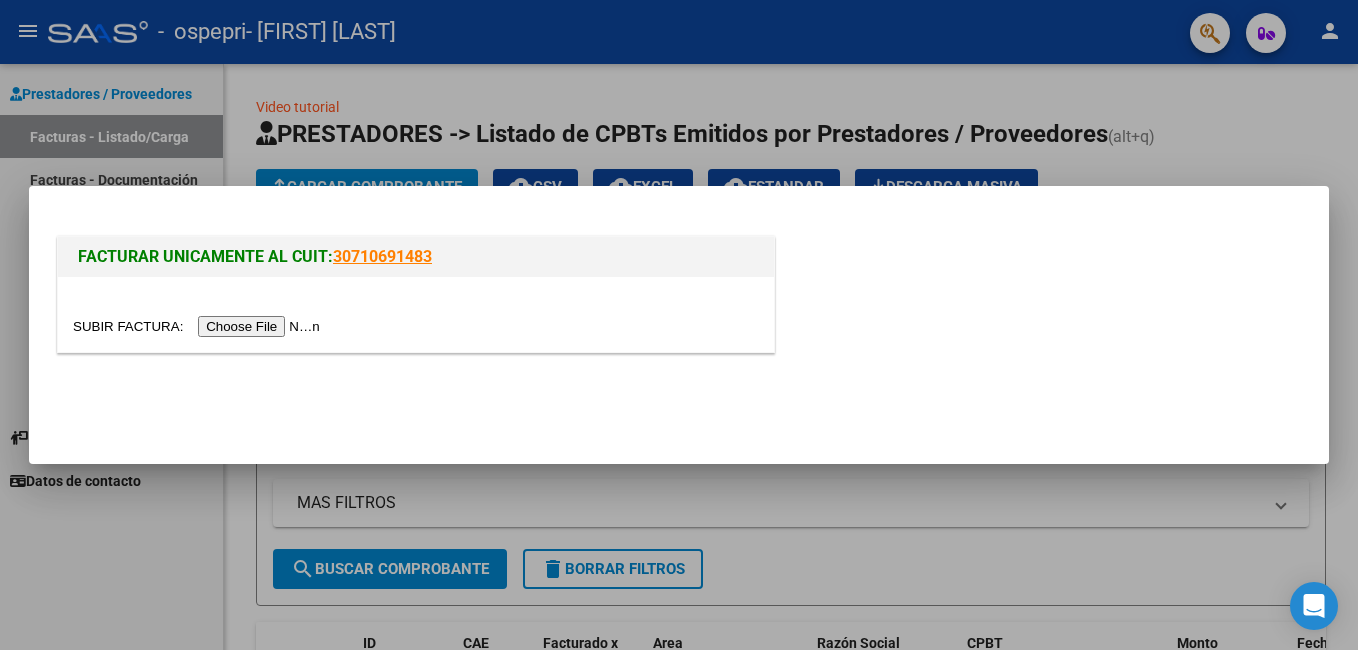 click at bounding box center [199, 326] 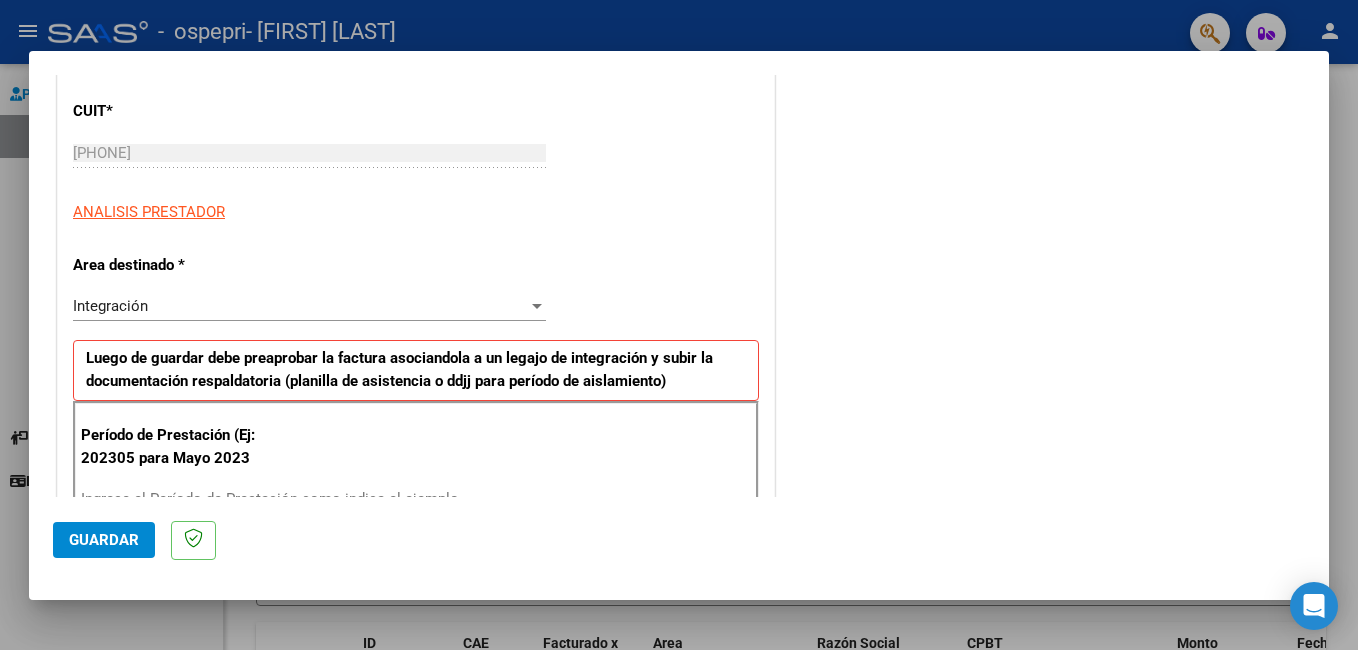 scroll, scrollTop: 300, scrollLeft: 0, axis: vertical 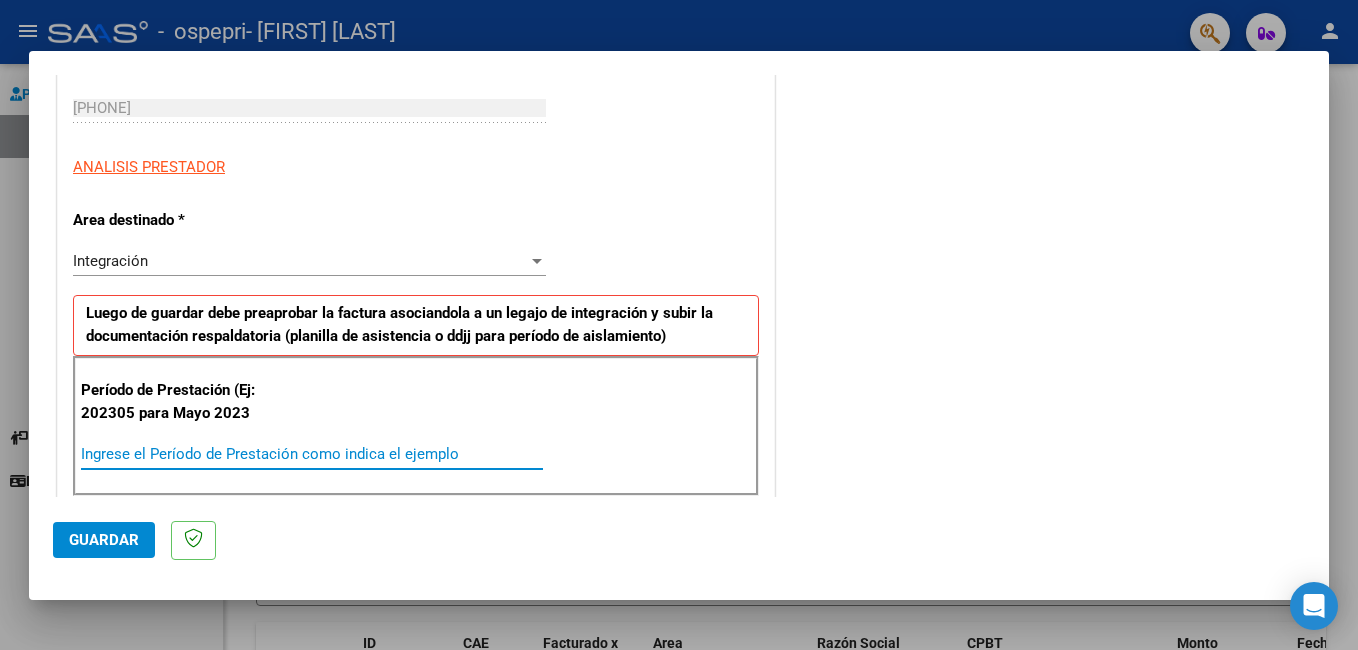 click on "Ingrese el Período de Prestación como indica el ejemplo" at bounding box center (312, 454) 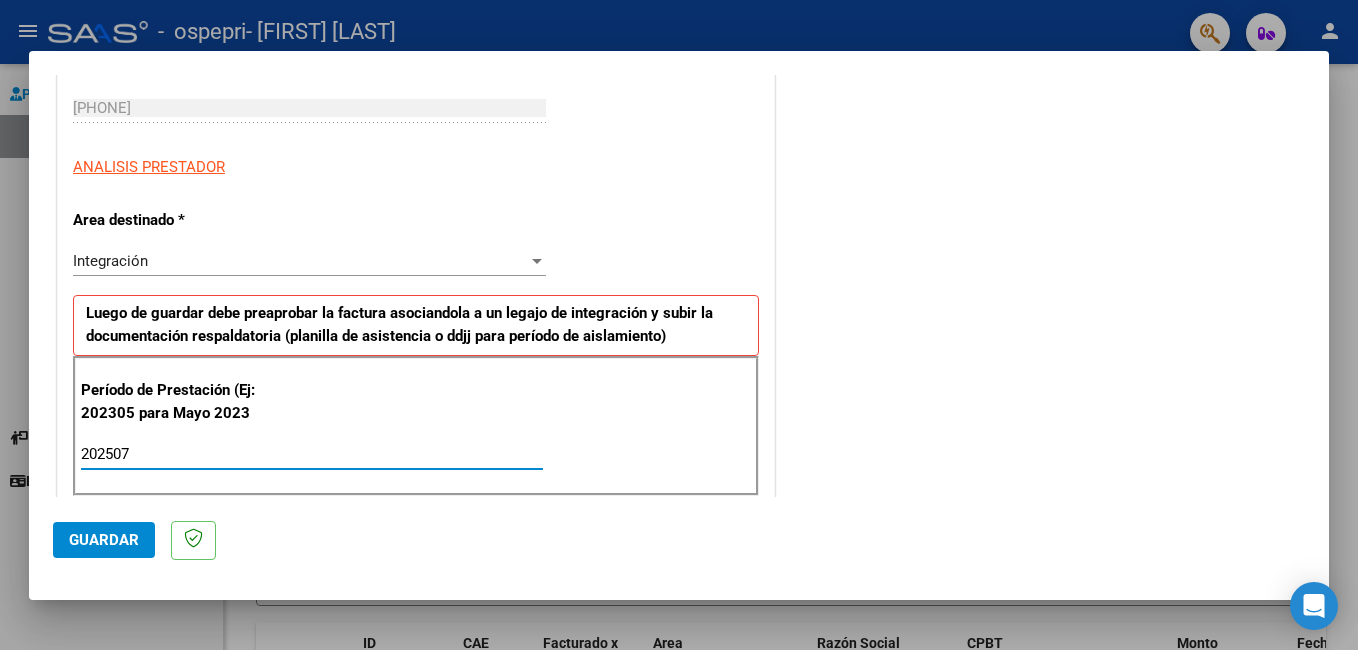 type on "202507" 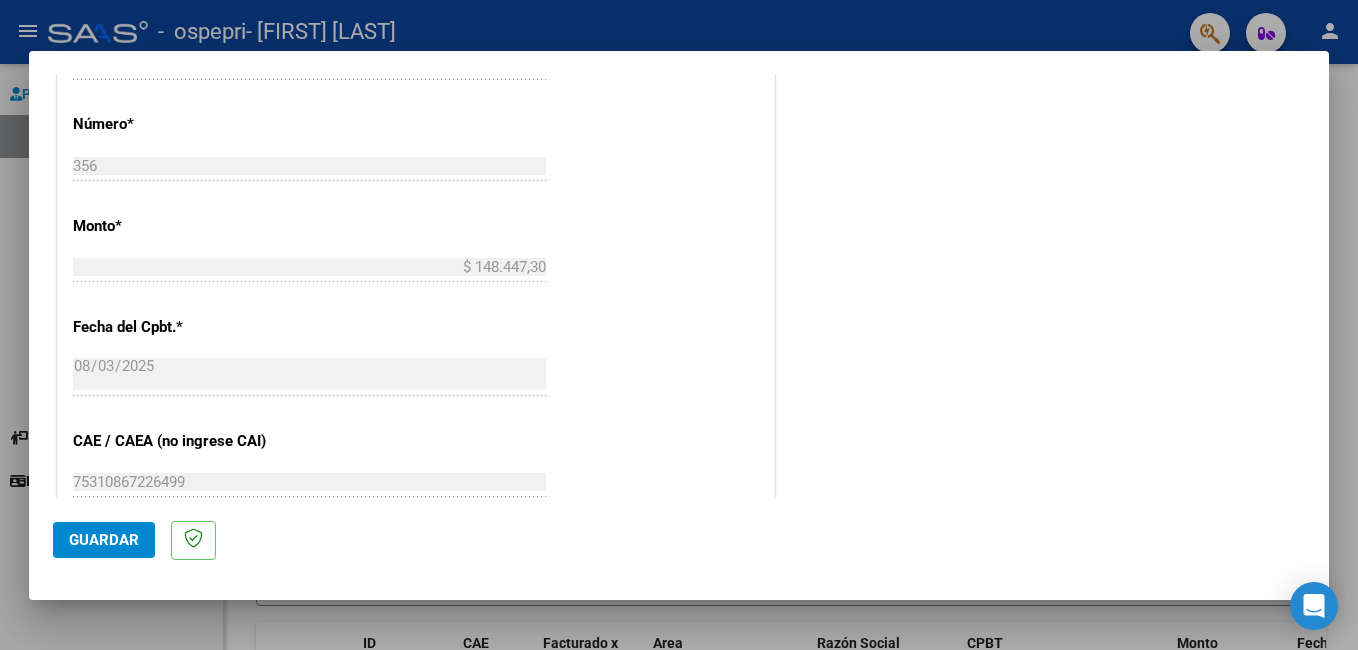 scroll, scrollTop: 1100, scrollLeft: 0, axis: vertical 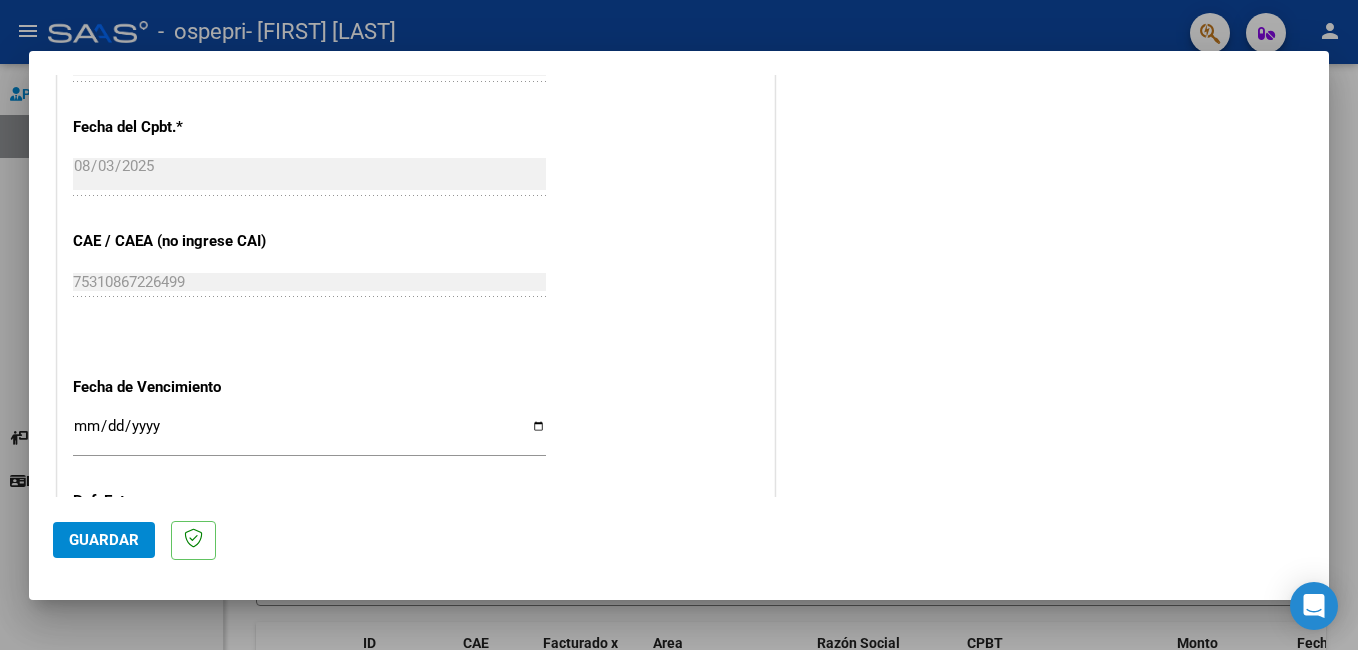 click on "Ingresar la fecha" at bounding box center [309, 434] 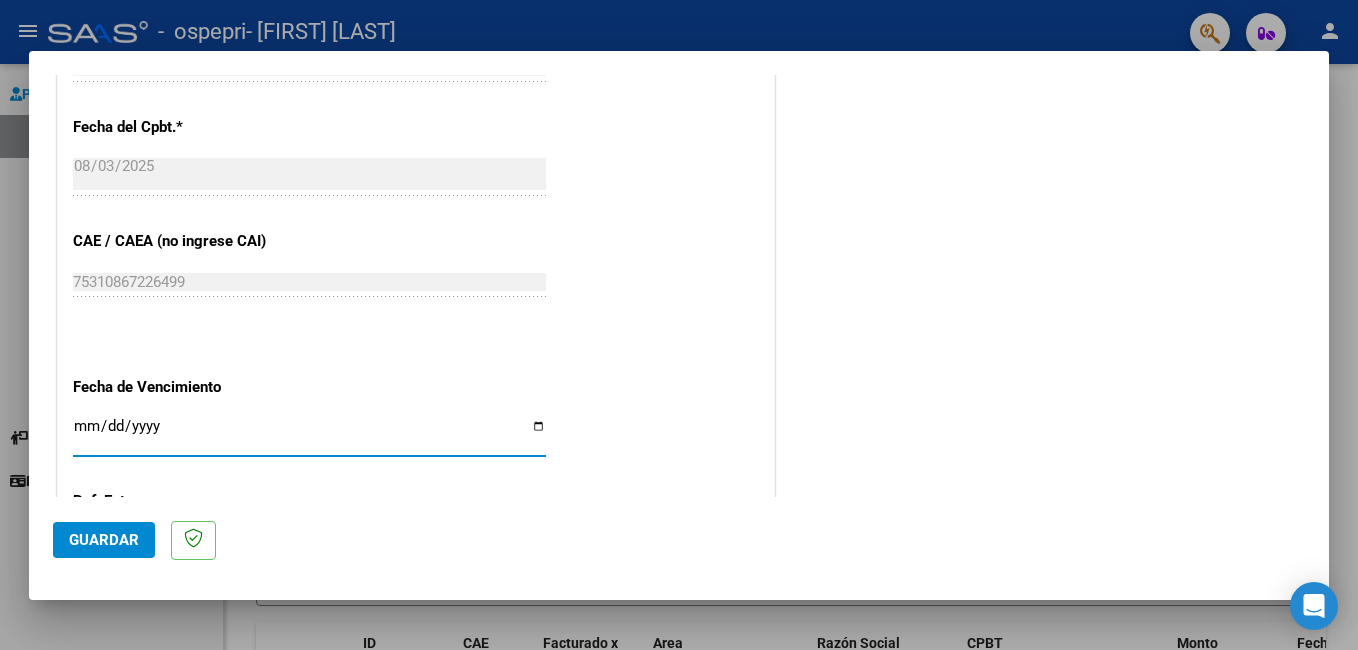 type on "[DATE]" 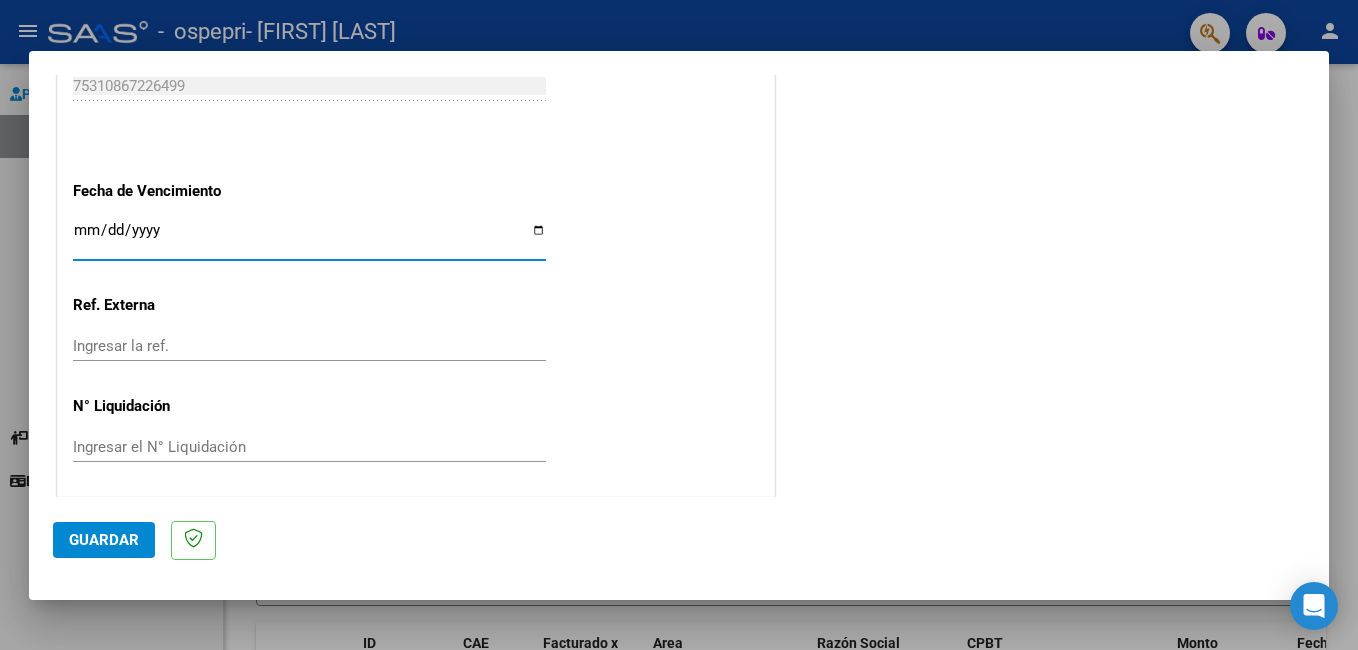 scroll, scrollTop: 1300, scrollLeft: 0, axis: vertical 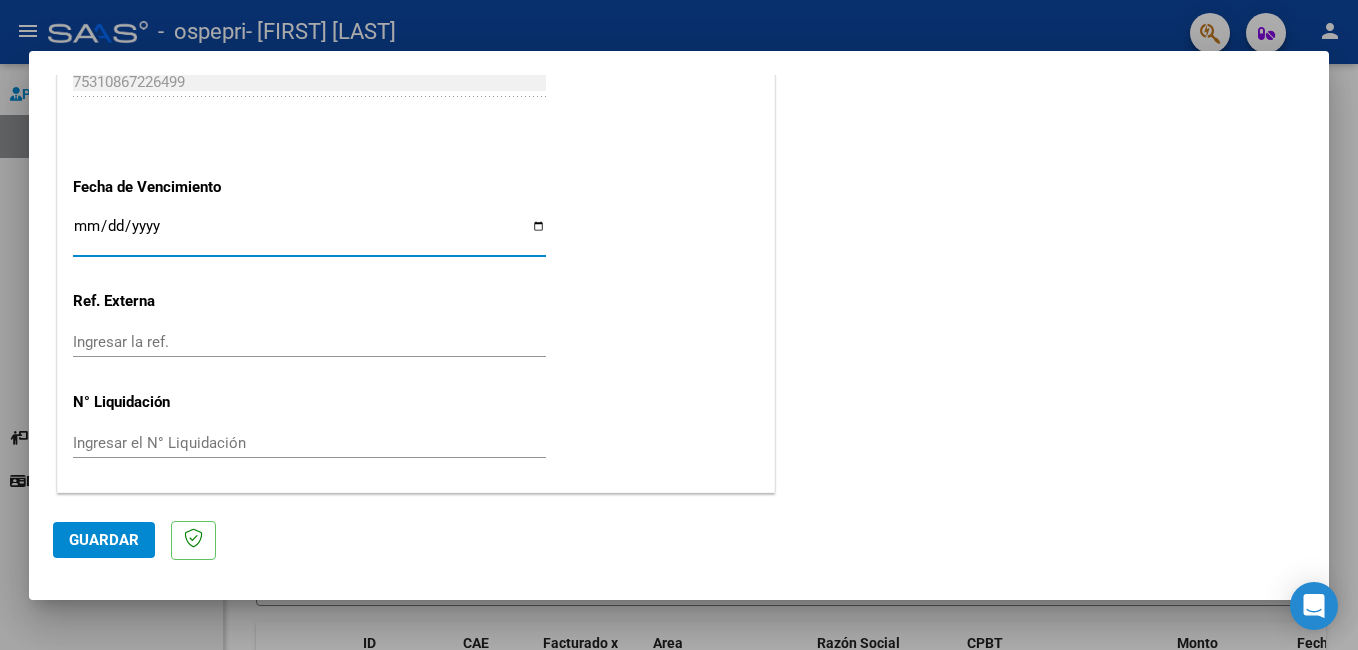 click on "Ingresar el N° Liquidación" at bounding box center (309, 443) 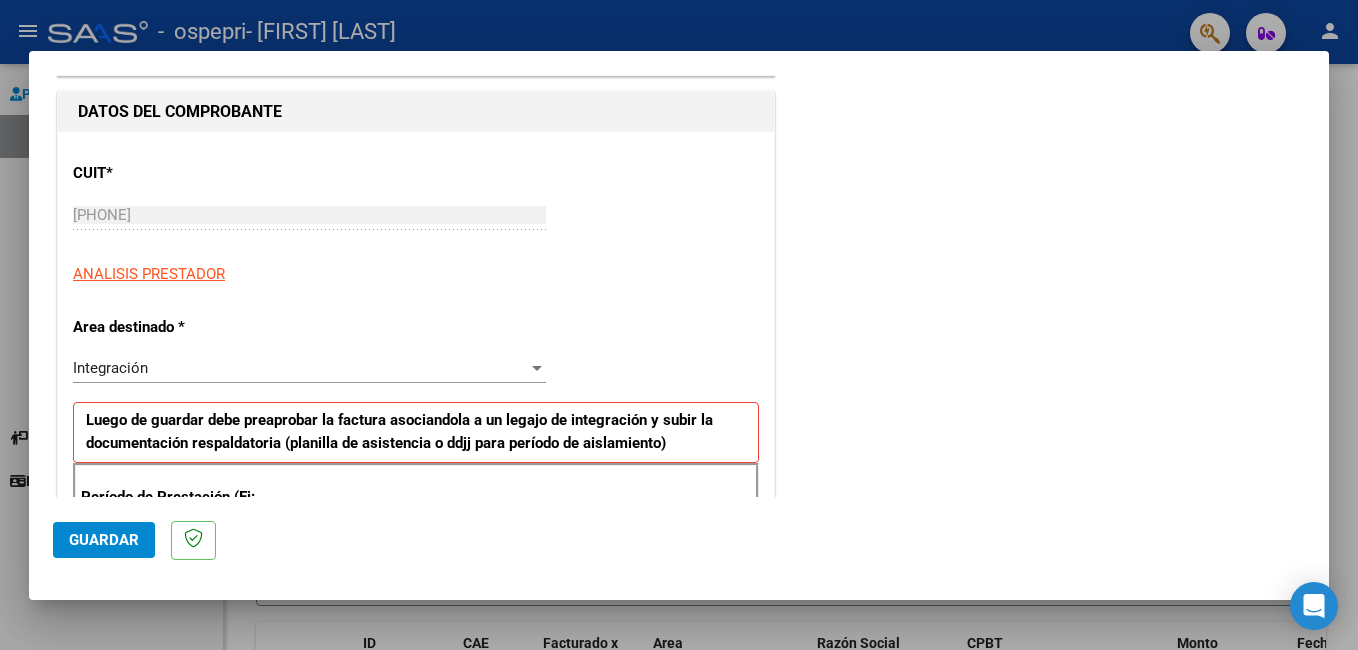 scroll, scrollTop: 500, scrollLeft: 0, axis: vertical 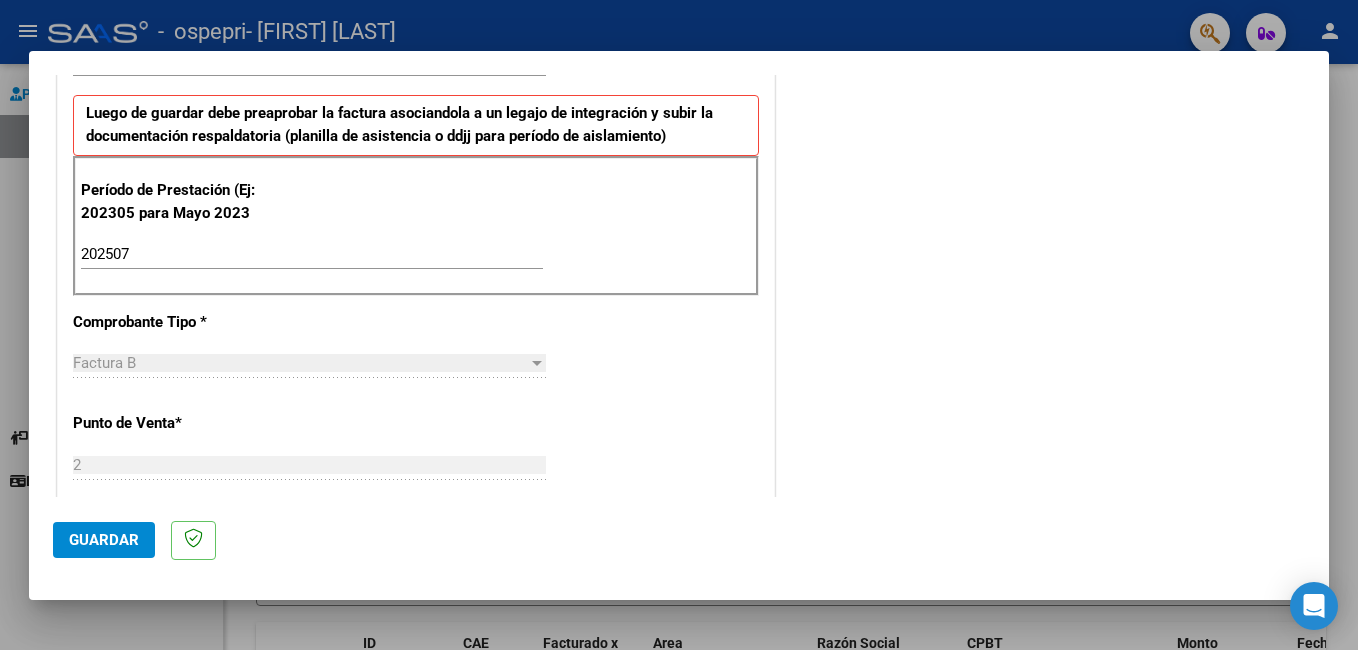 type on "[LIQUIDATION]" 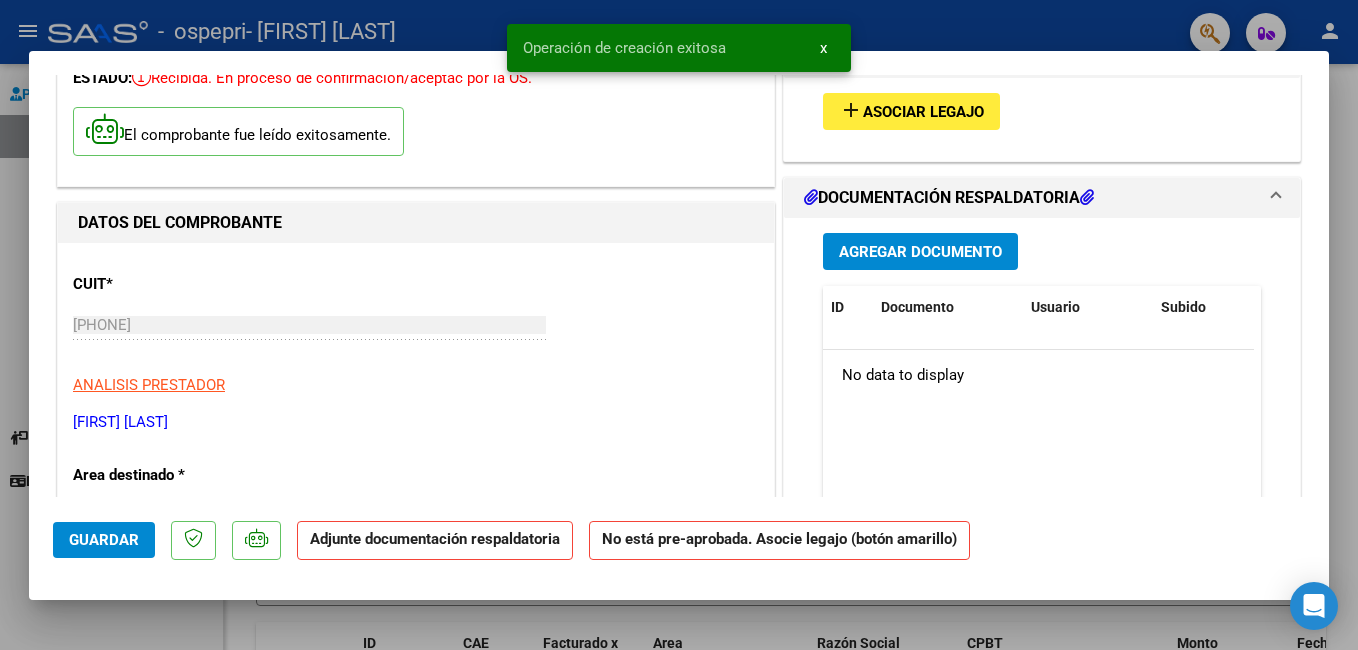 scroll, scrollTop: 100, scrollLeft: 0, axis: vertical 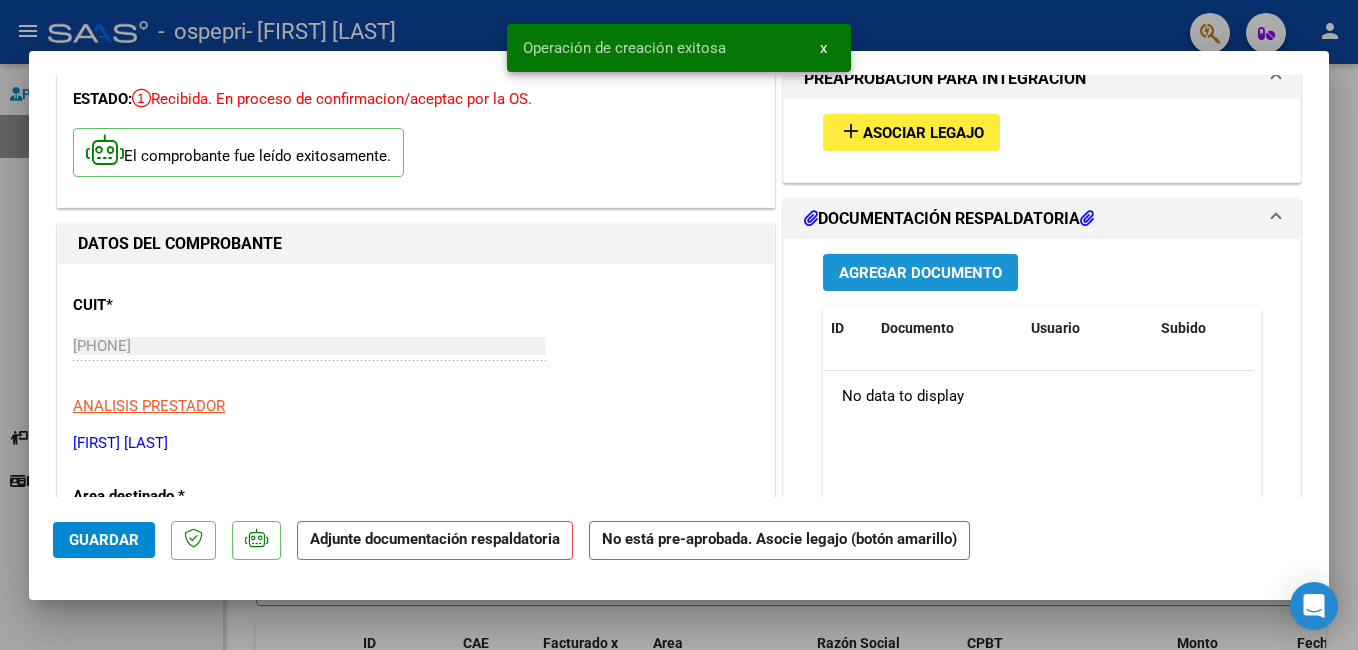 click on "Agregar Documento" at bounding box center (920, 273) 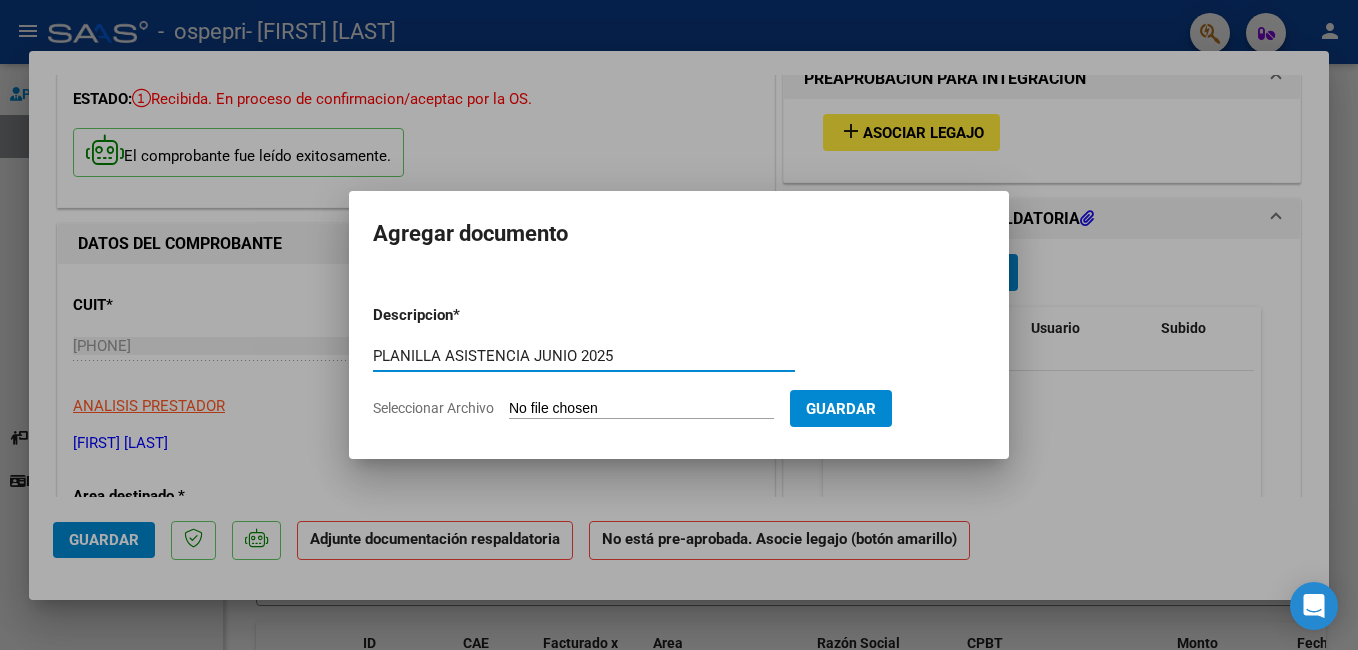 click on "PLANILLA ASISTENCIA JUNIO 2025" at bounding box center [584, 356] 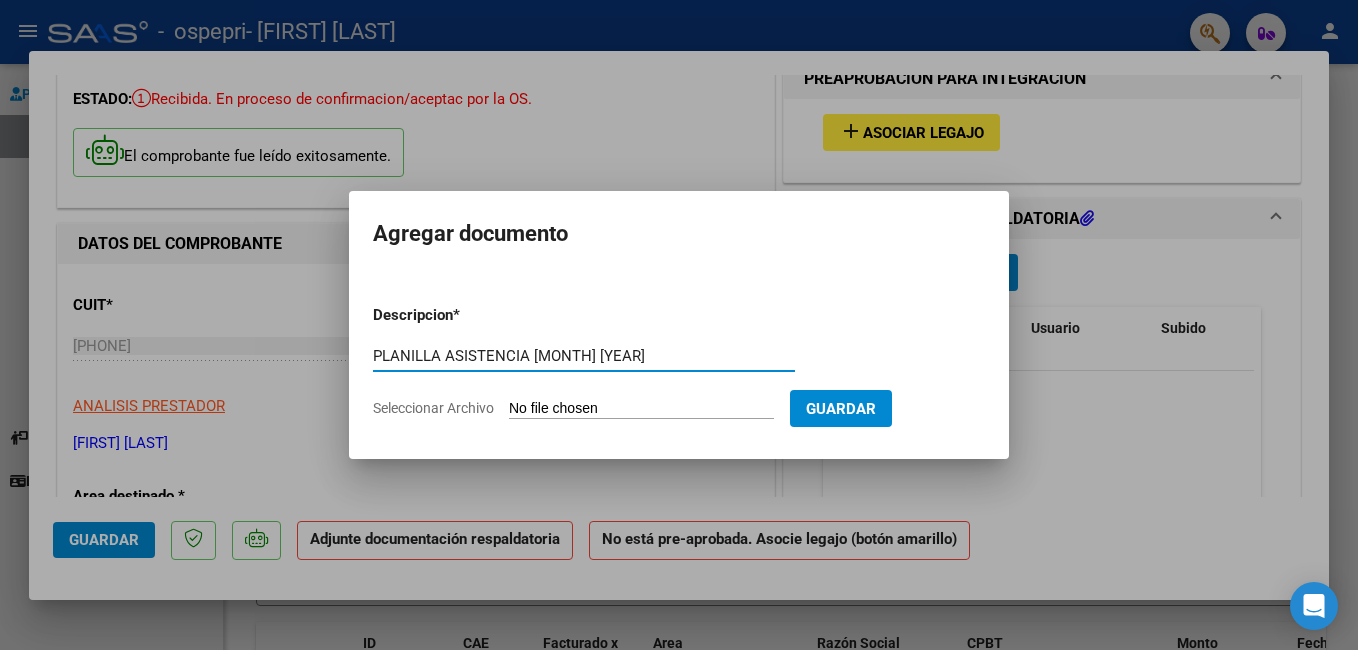 type on "PLANILLA ASISTENCIA [MONTH] [YEAR]" 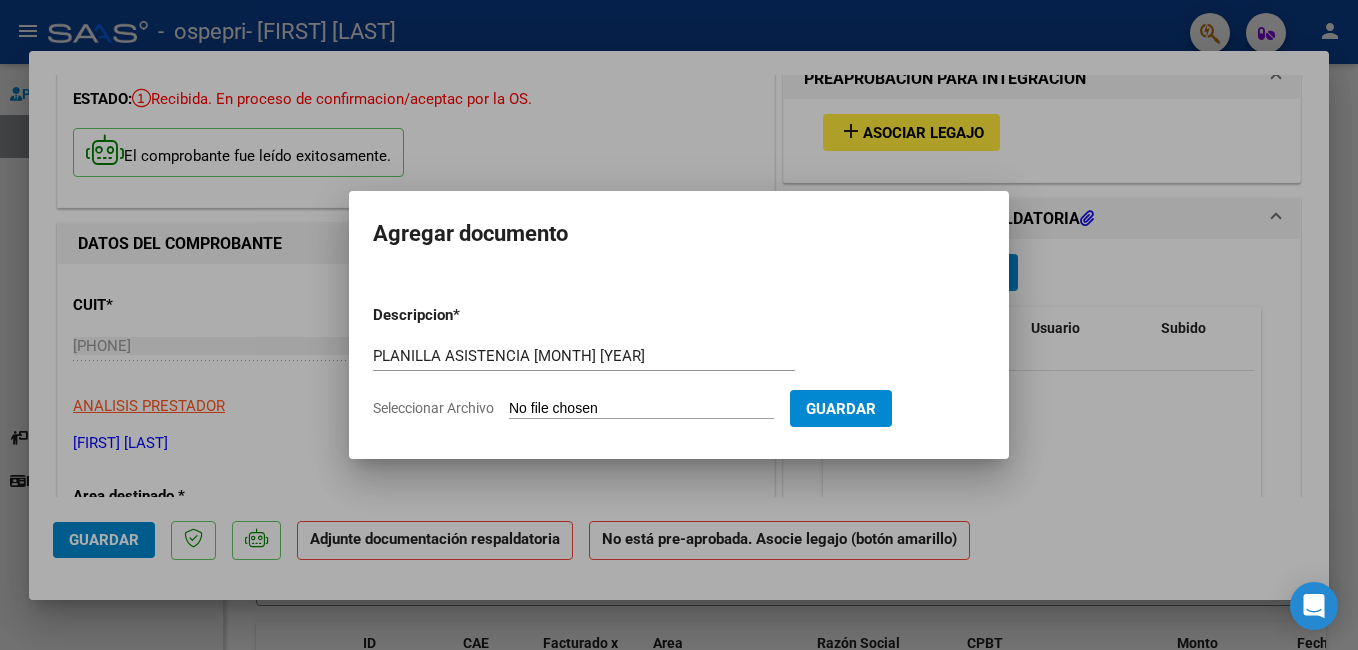 click on "Seleccionar Archivo" at bounding box center [641, 409] 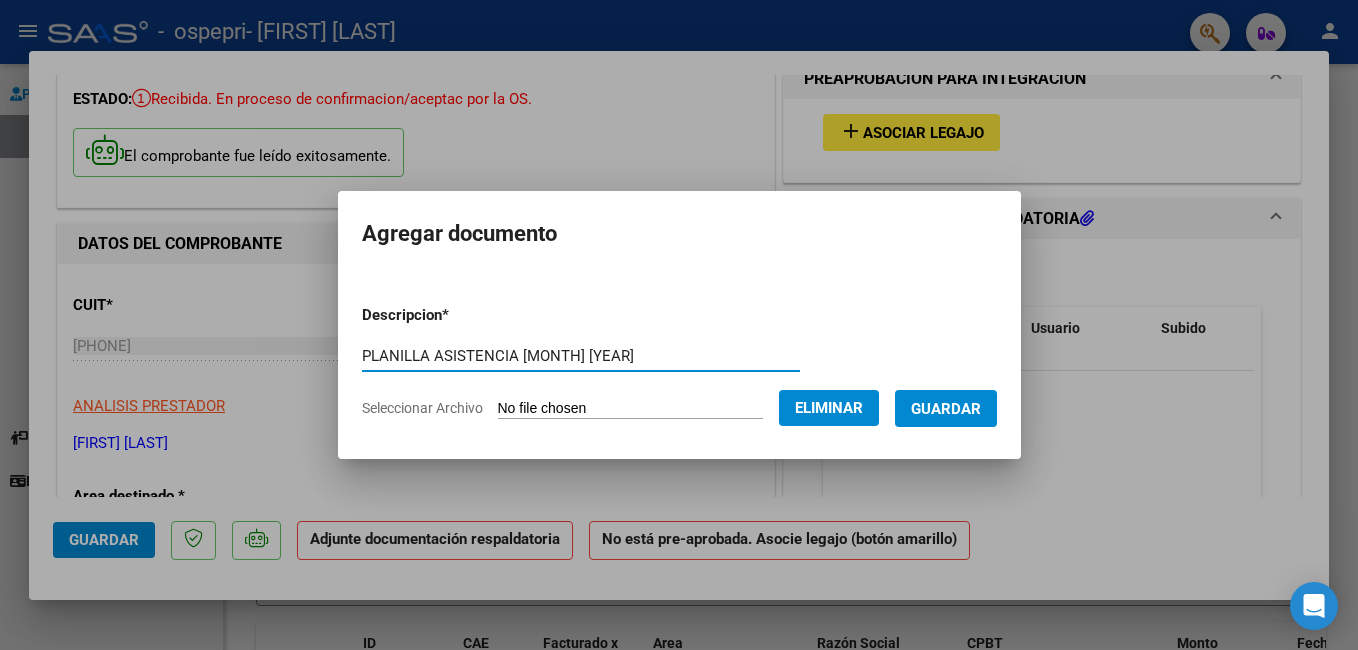 drag, startPoint x: 604, startPoint y: 354, endPoint x: 332, endPoint y: 365, distance: 272.22232 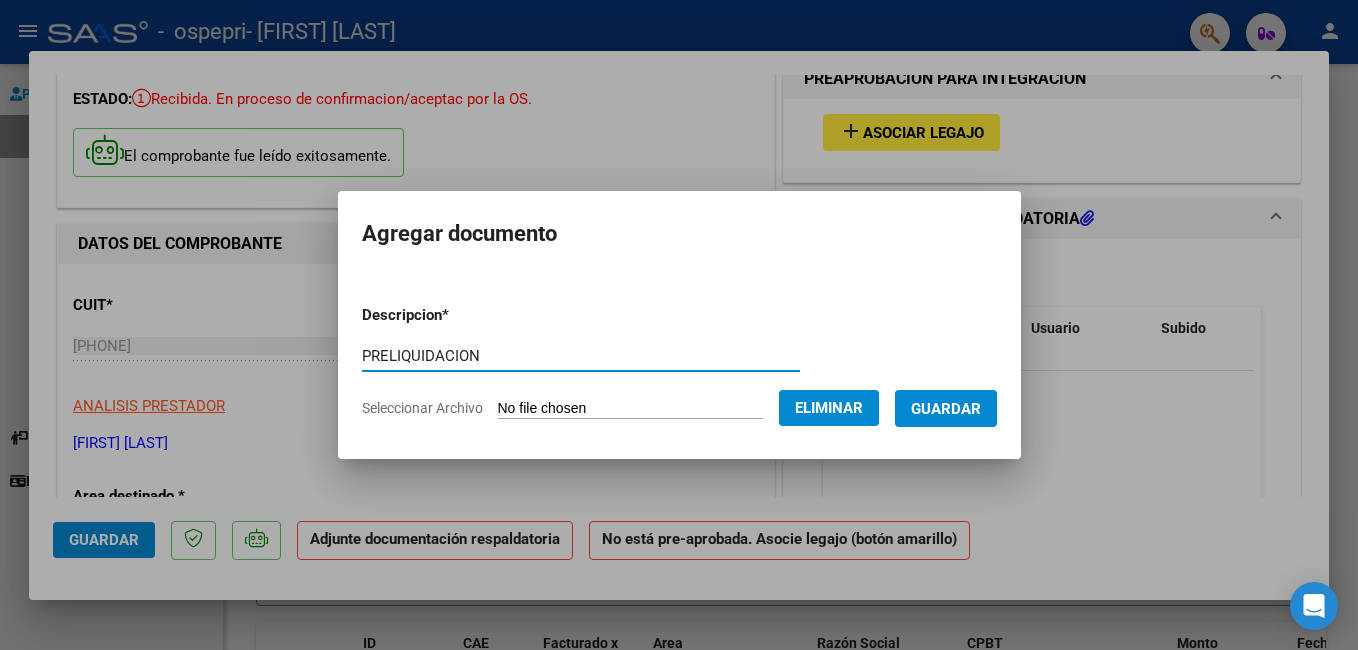 type on "PRELIQUIDACION" 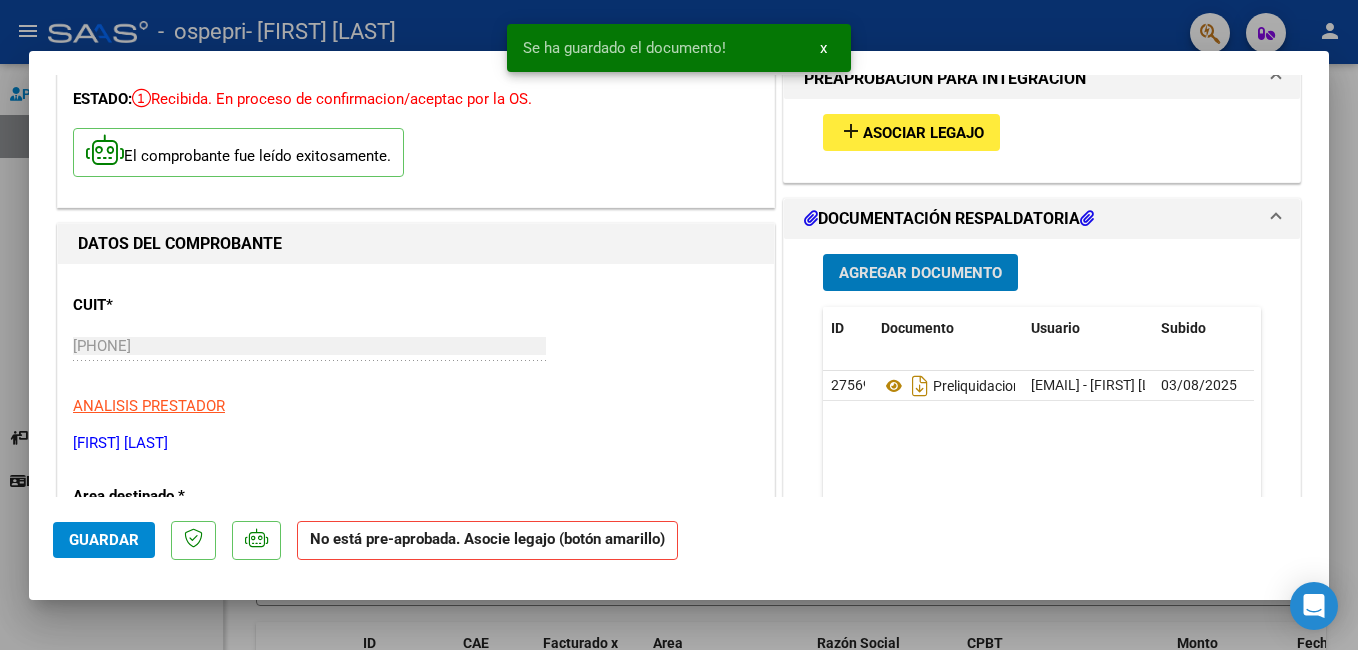click on "Agregar Documento" at bounding box center [920, 273] 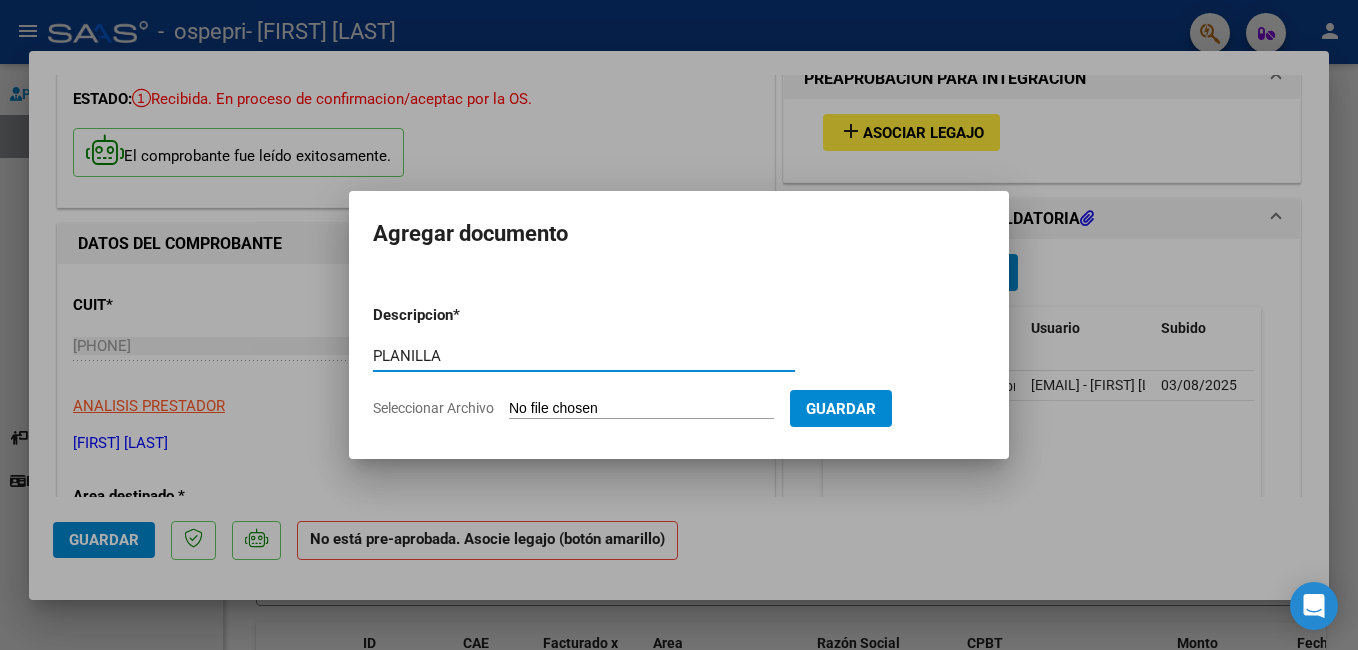 type on "PLANILLA" 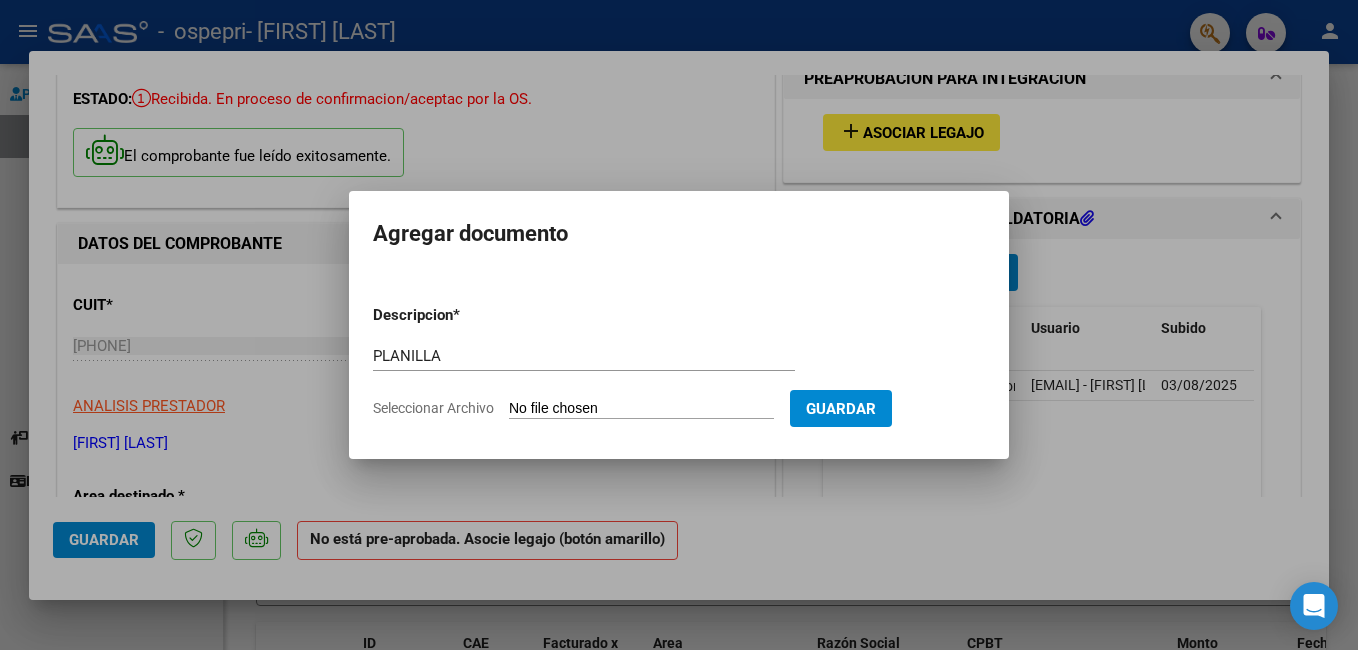 type on "C:\fakepath\[MONTH] [YEAR]- PLANILLA-TO-[LAST].pdf" 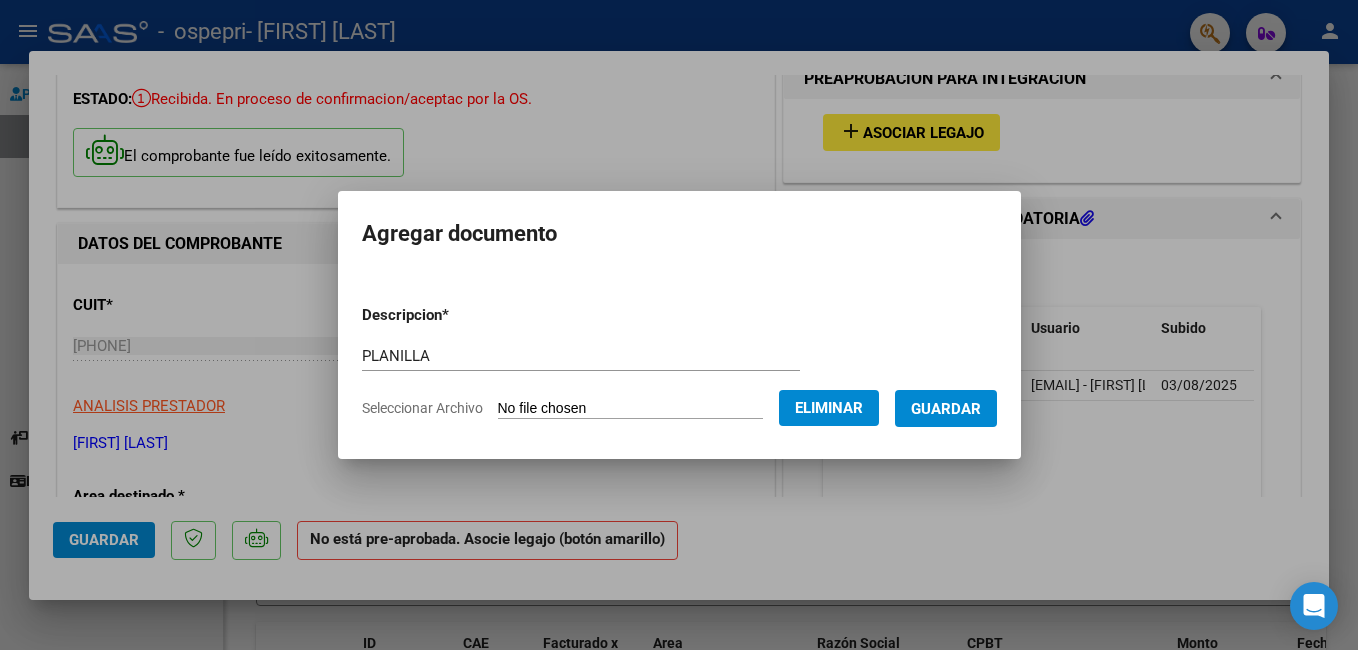 click on "Guardar" at bounding box center [946, 409] 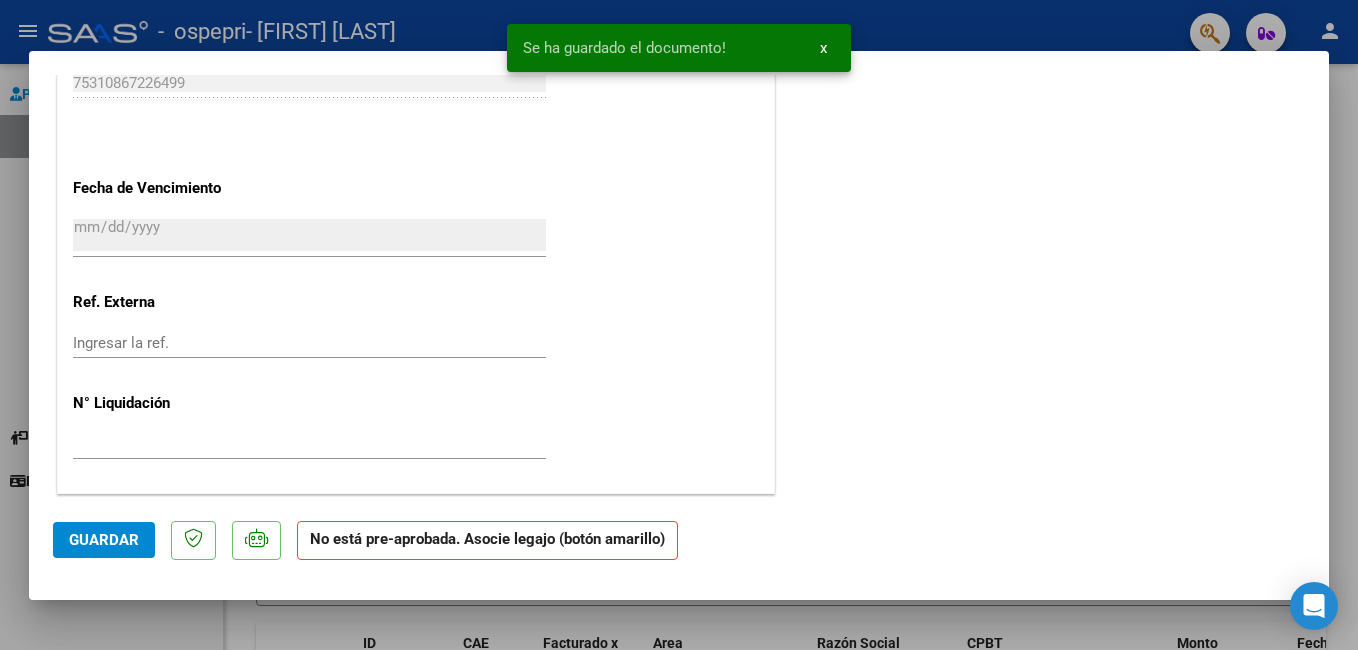scroll, scrollTop: 1315, scrollLeft: 0, axis: vertical 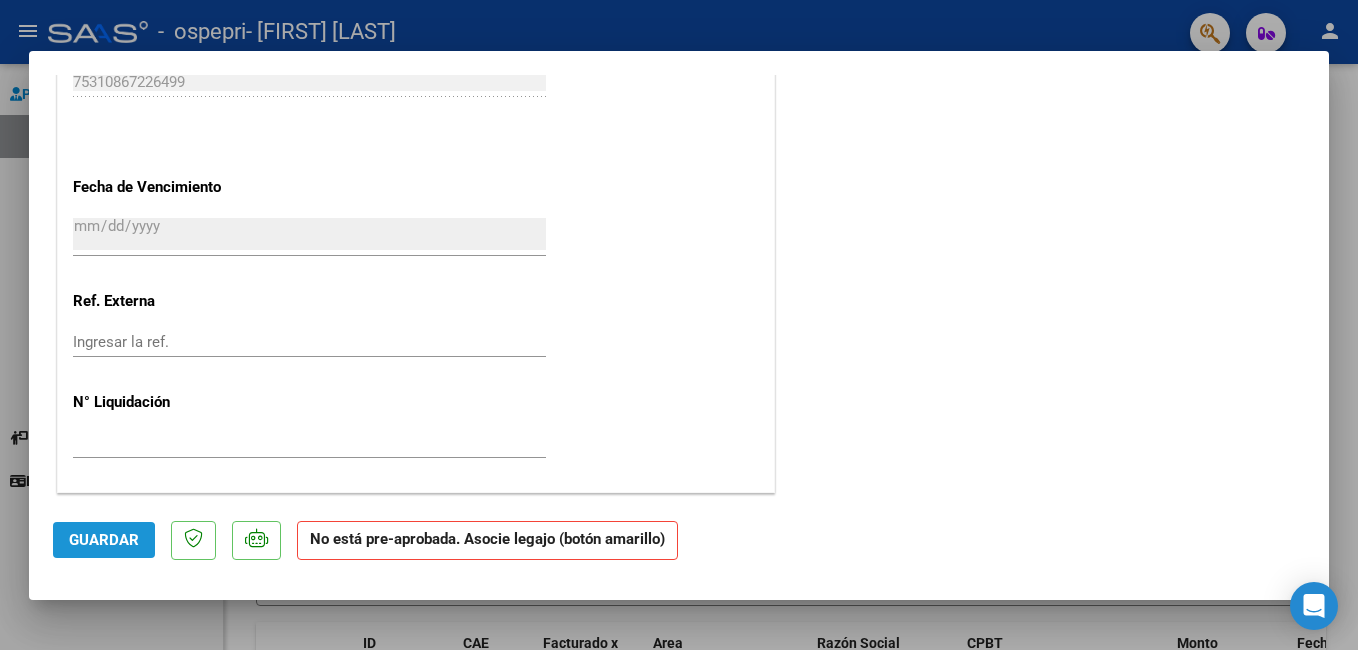 click on "Guardar" 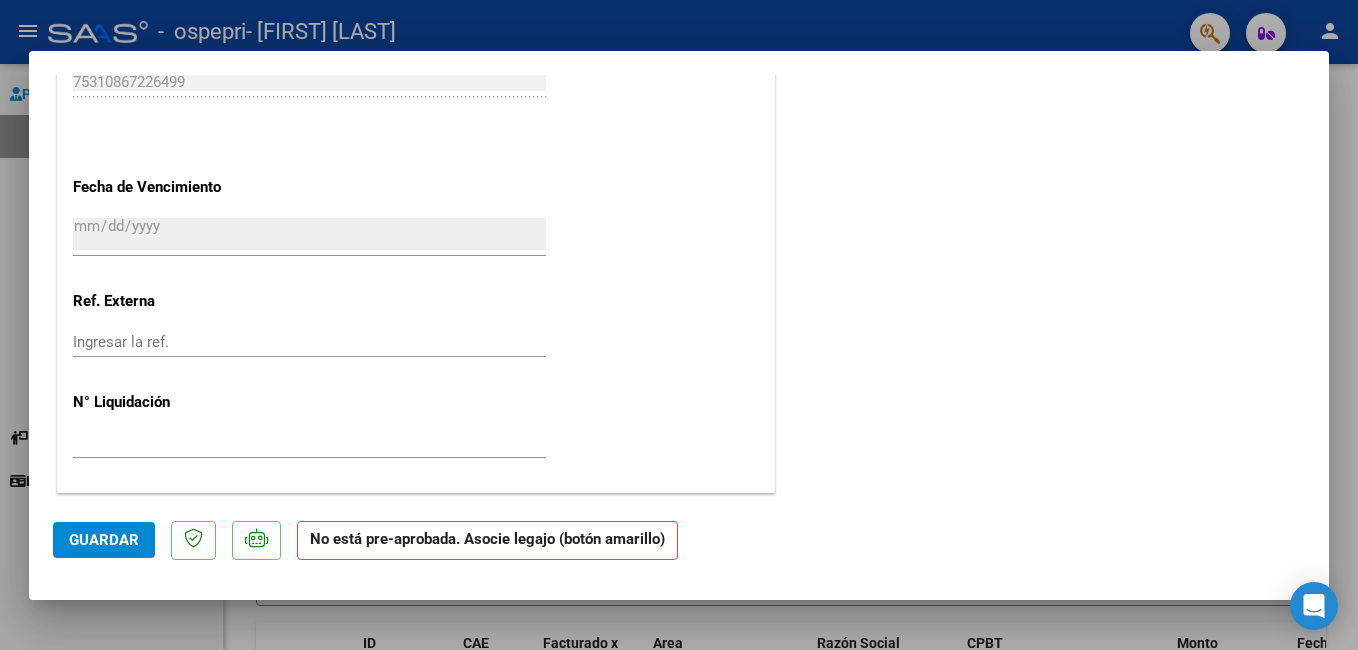 click at bounding box center (679, 325) 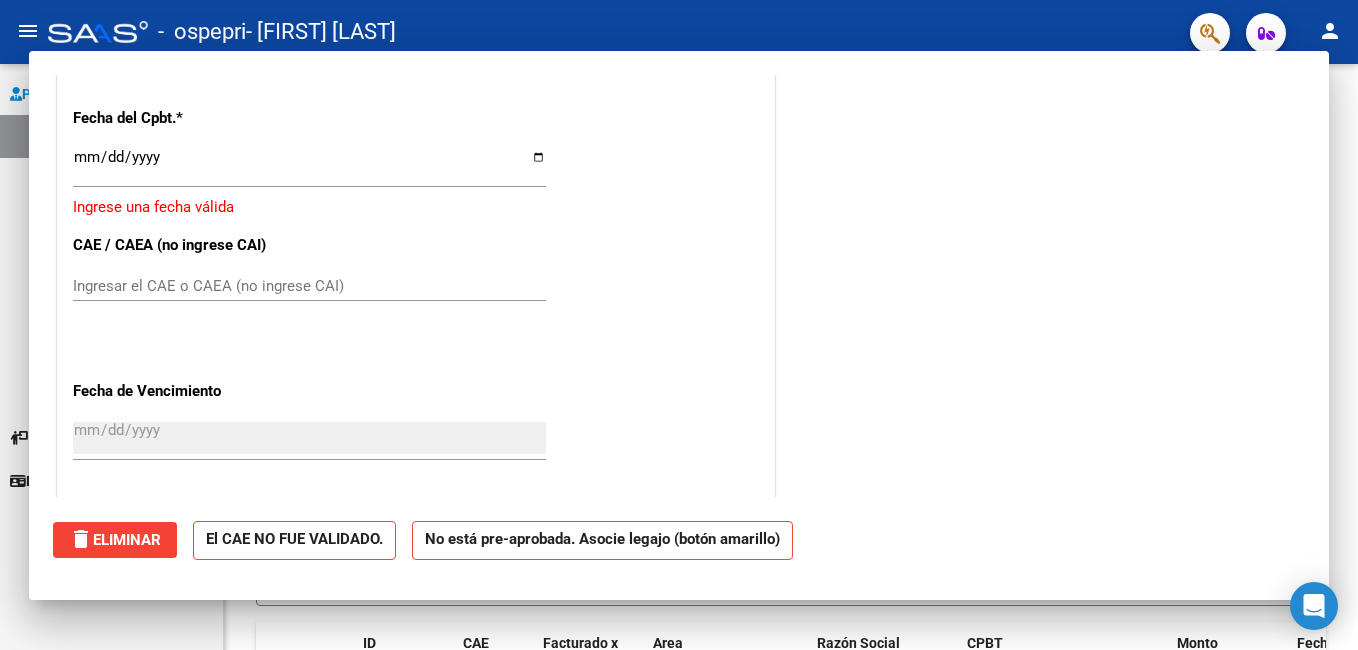 scroll, scrollTop: 0, scrollLeft: 0, axis: both 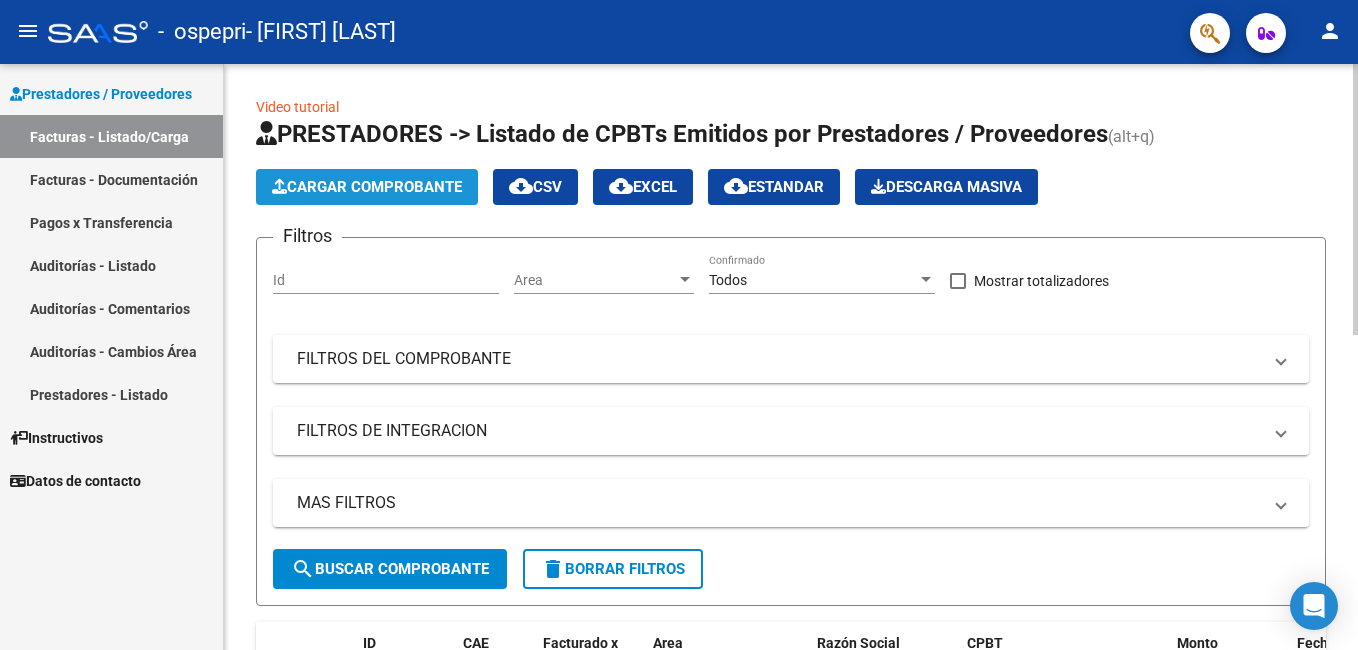 click on "Cargar Comprobante" 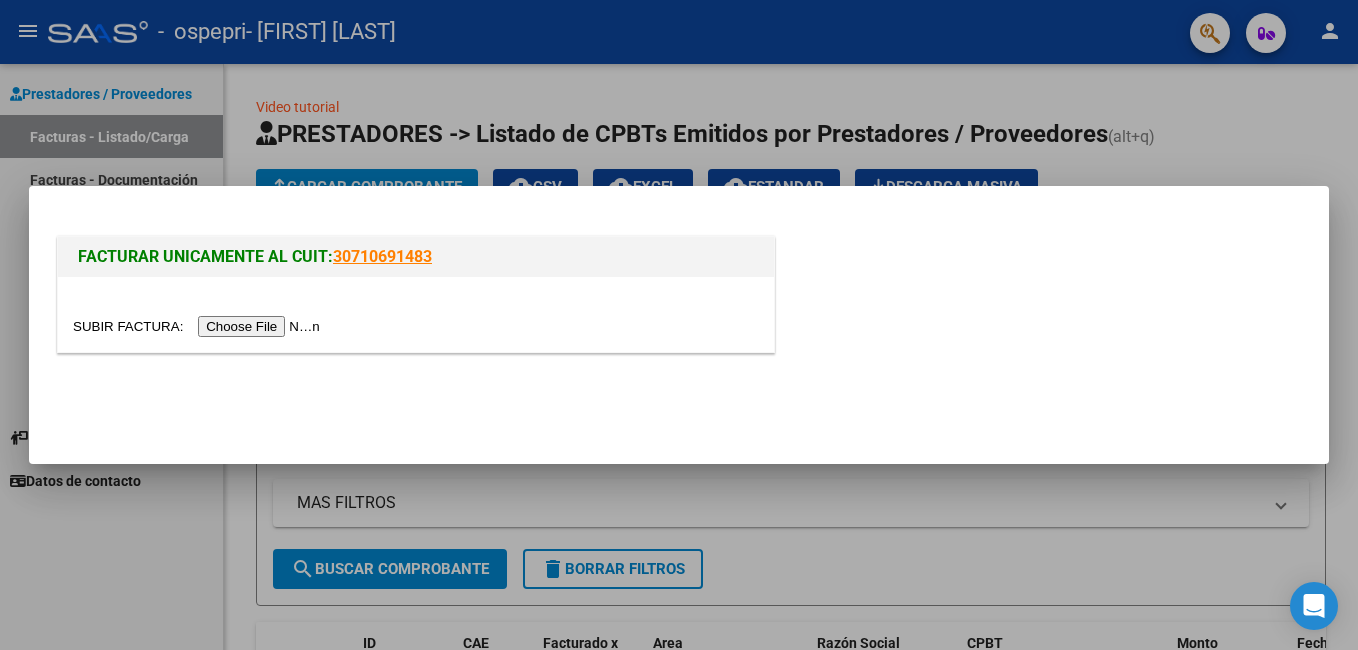 click at bounding box center (199, 326) 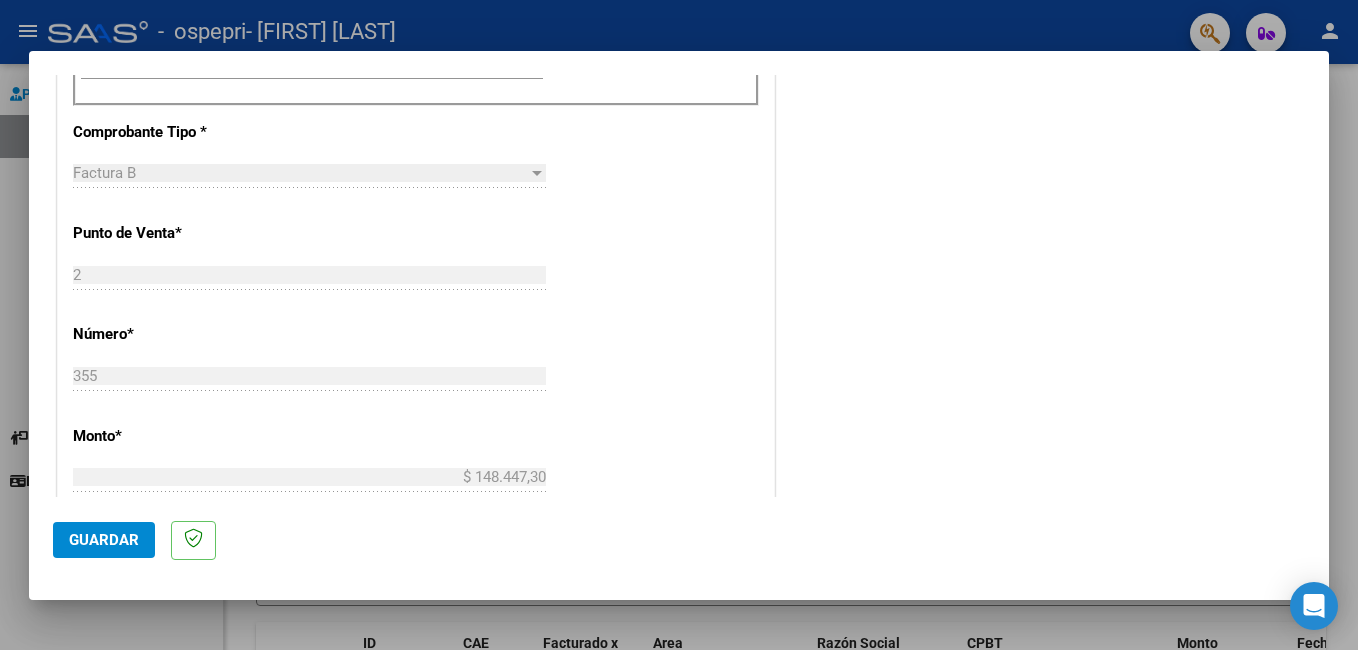 scroll, scrollTop: 400, scrollLeft: 0, axis: vertical 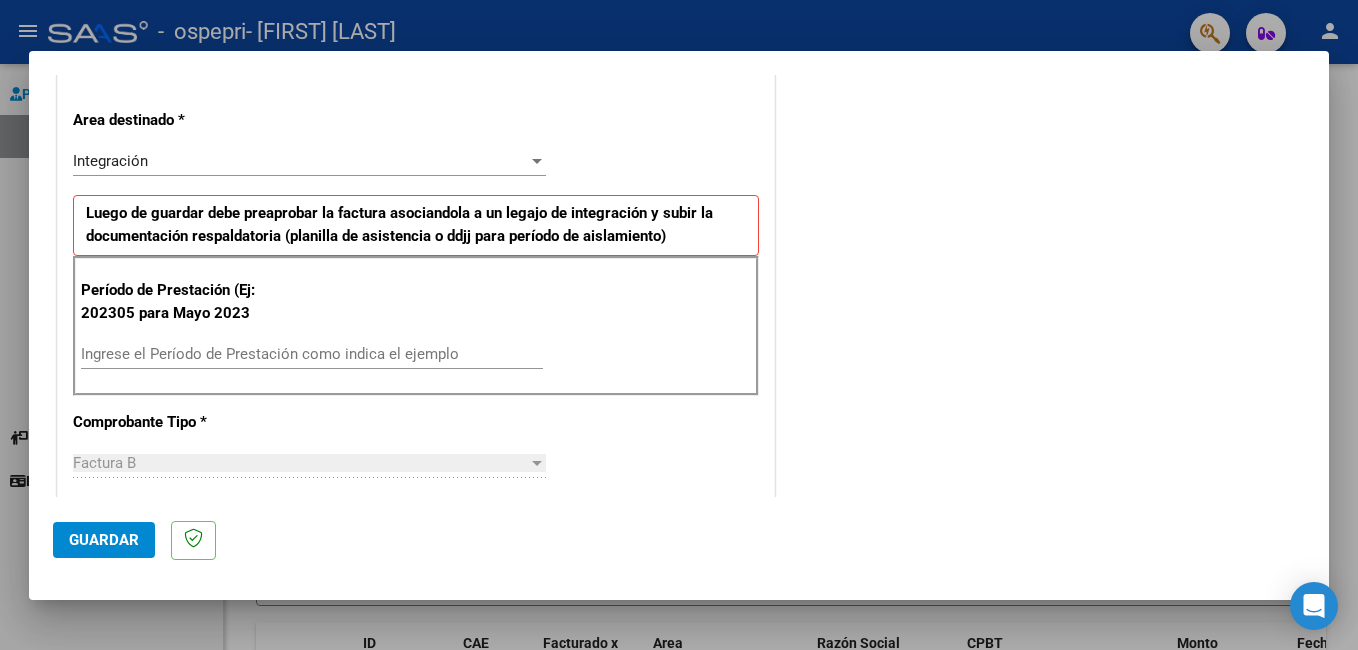click on "Período de Prestación (Ej: 202305 para Mayo 2023    Ingrese el Período de Prestación como indica el ejemplo" at bounding box center [416, 326] 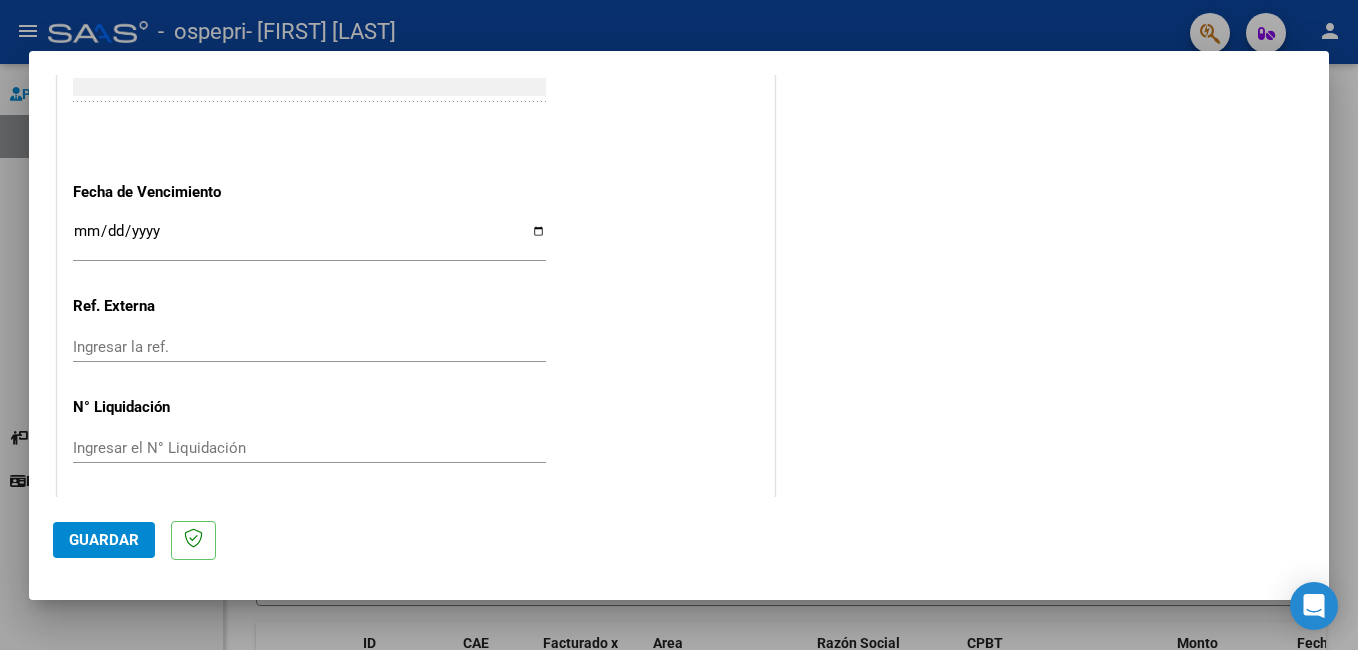 scroll, scrollTop: 1300, scrollLeft: 0, axis: vertical 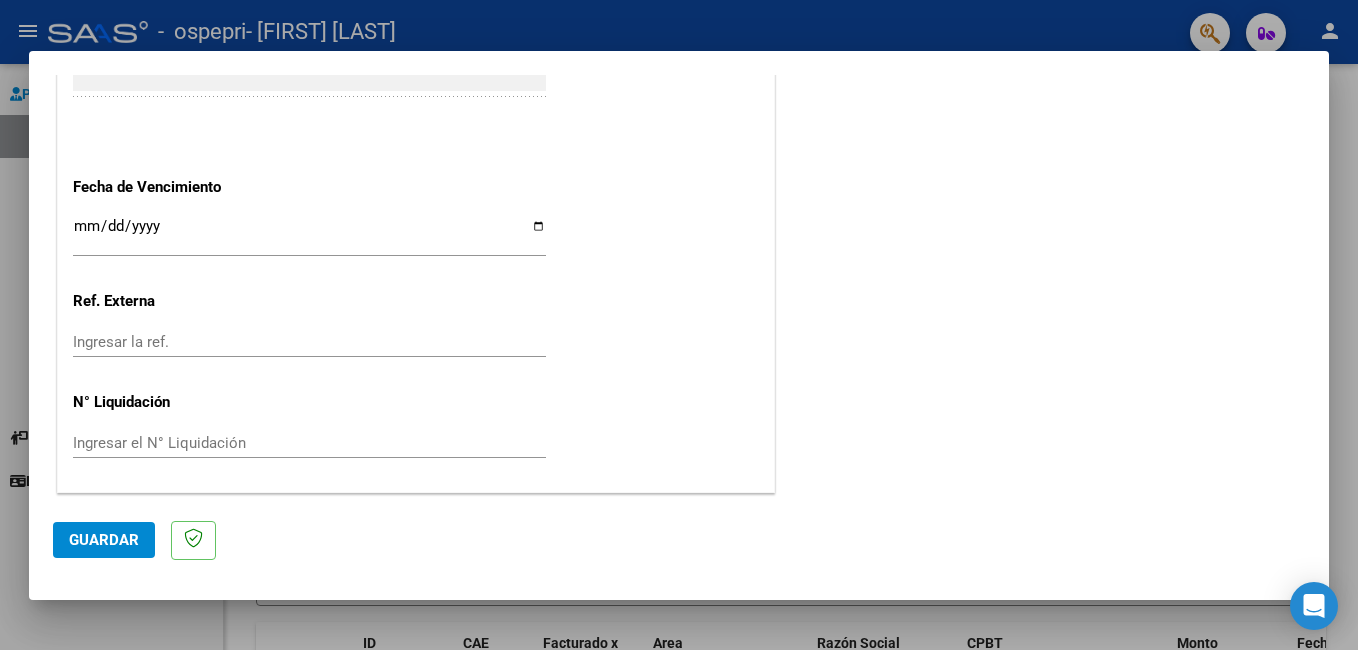 type on "202507" 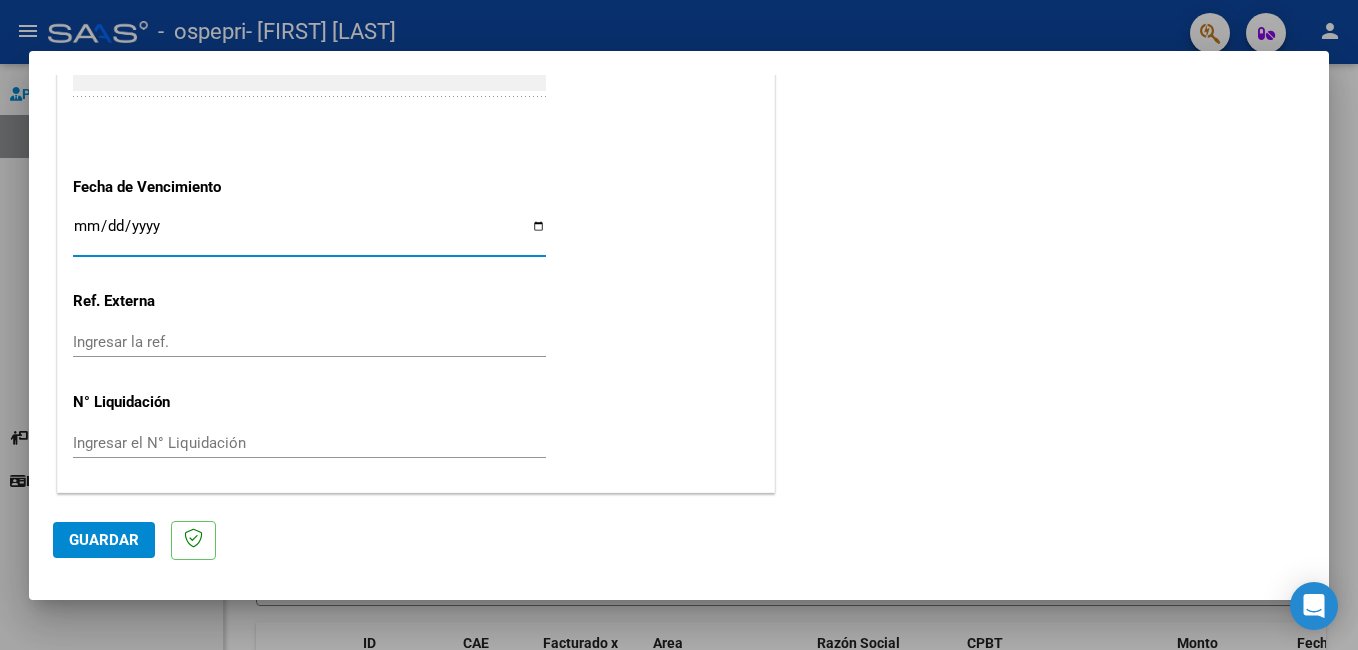 type on "[DATE]" 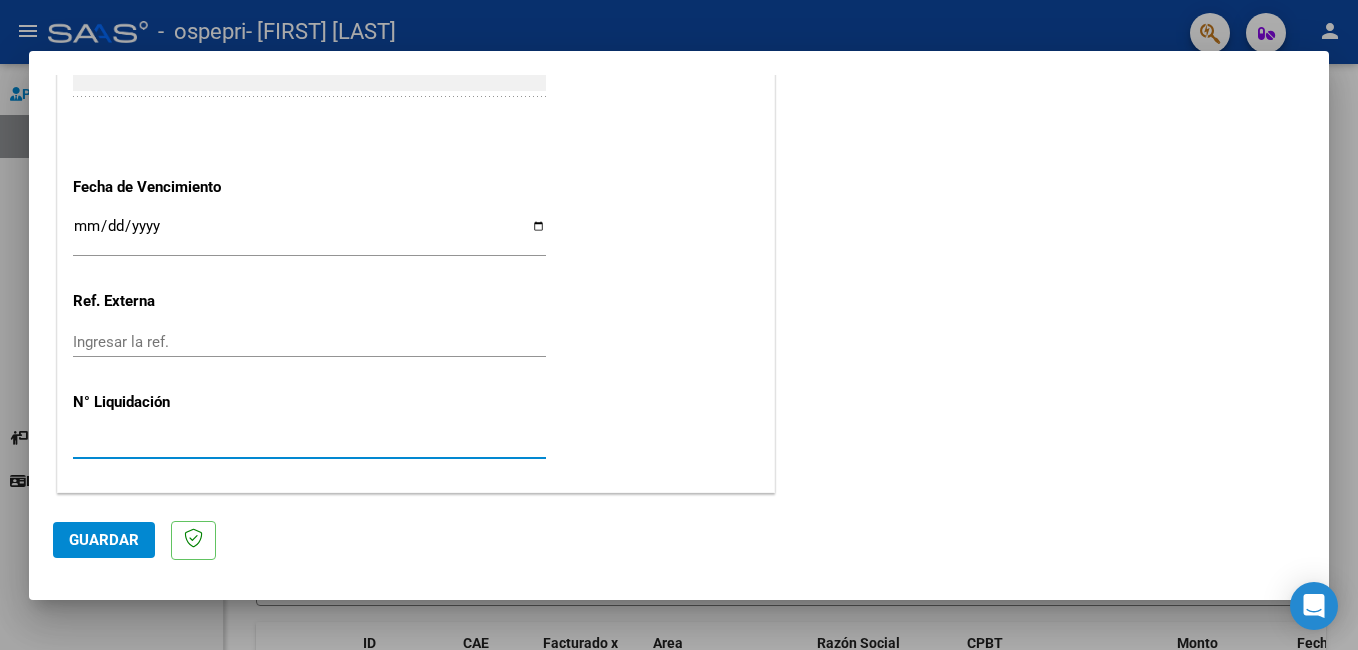 type on "[LIQUIDATION]" 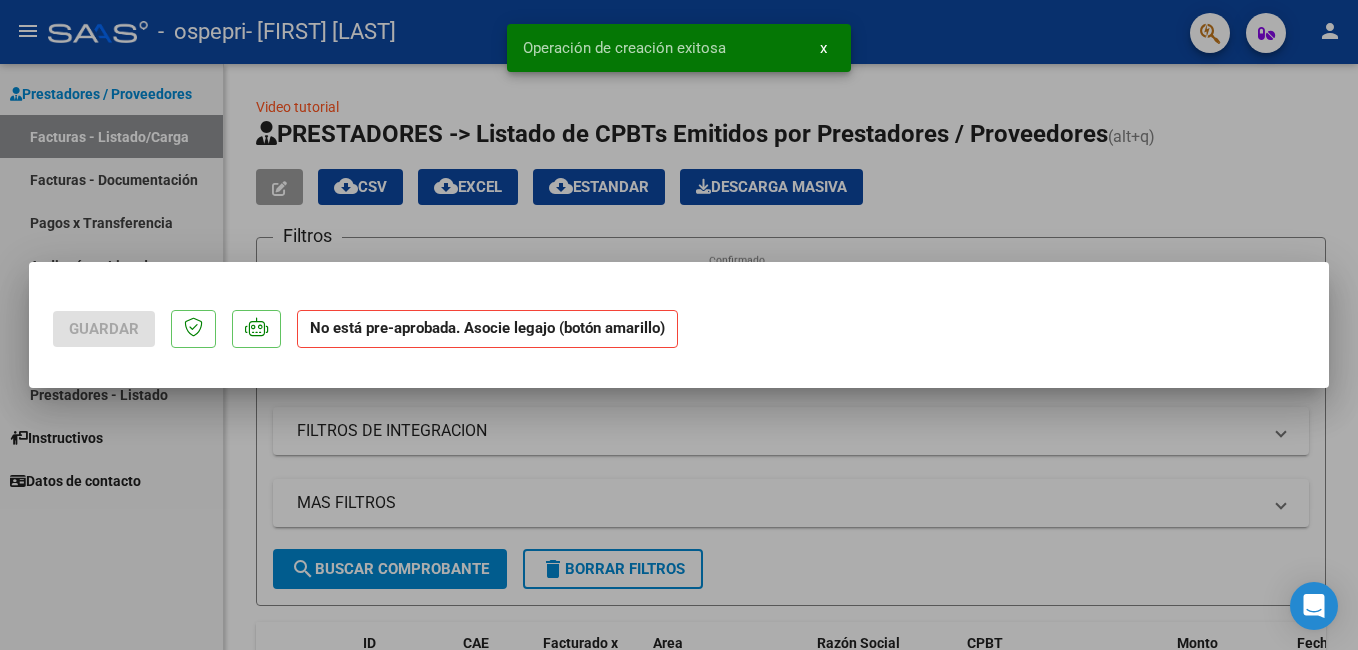 scroll, scrollTop: 0, scrollLeft: 0, axis: both 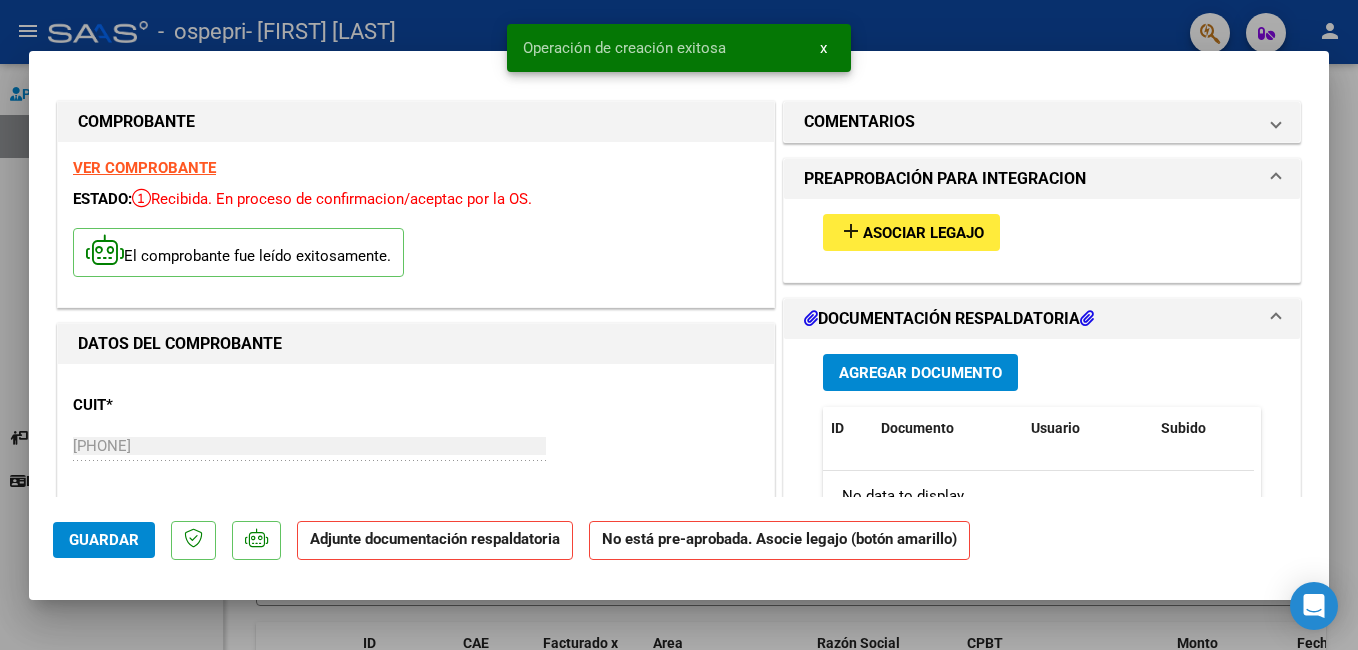 click on "Agregar Documento" at bounding box center (920, 373) 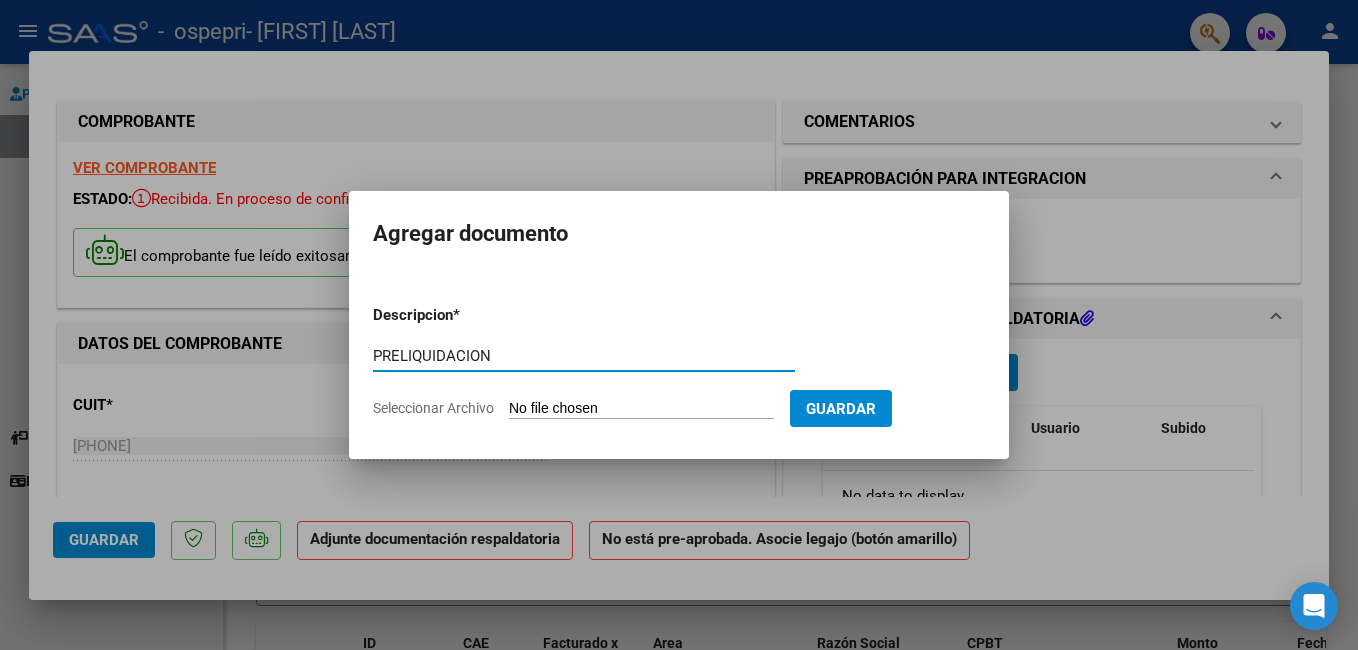 type on "PRELIQUIDACION" 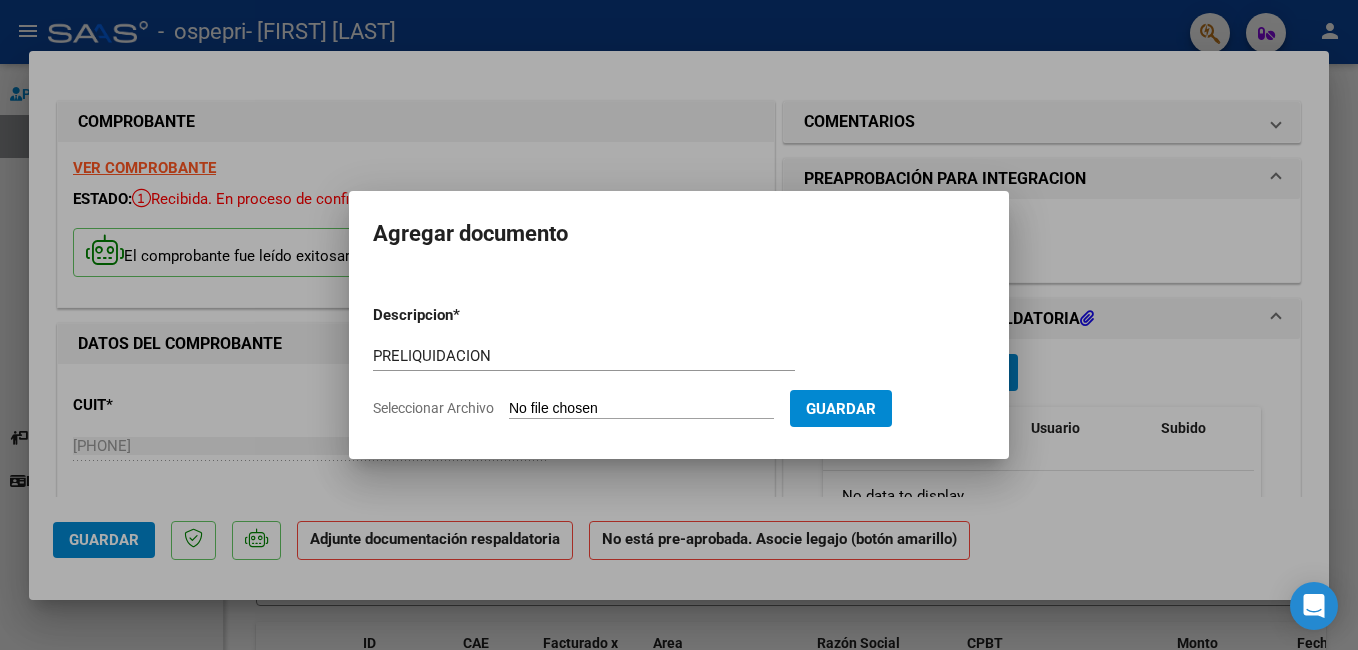 type on "C:\fakepath\[MONTH] [YEAR]-PRELIQUIDACION-[LAST].pdf" 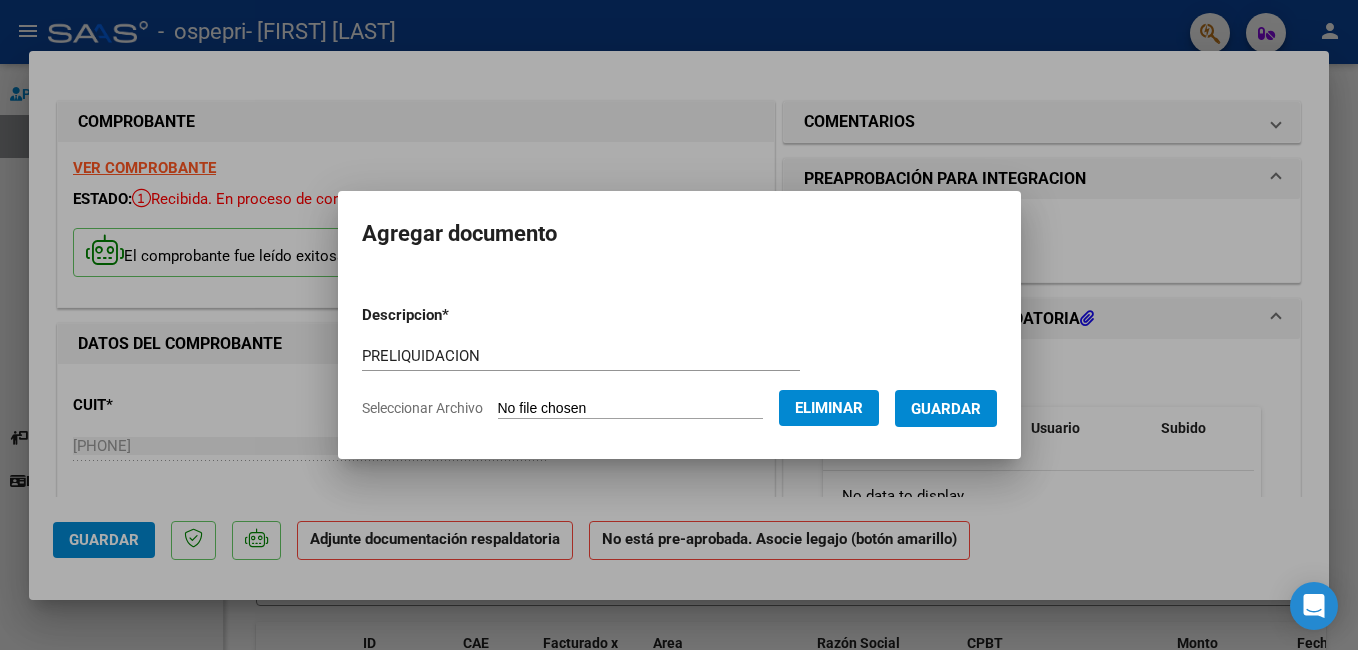 click on "Guardar" at bounding box center [946, 409] 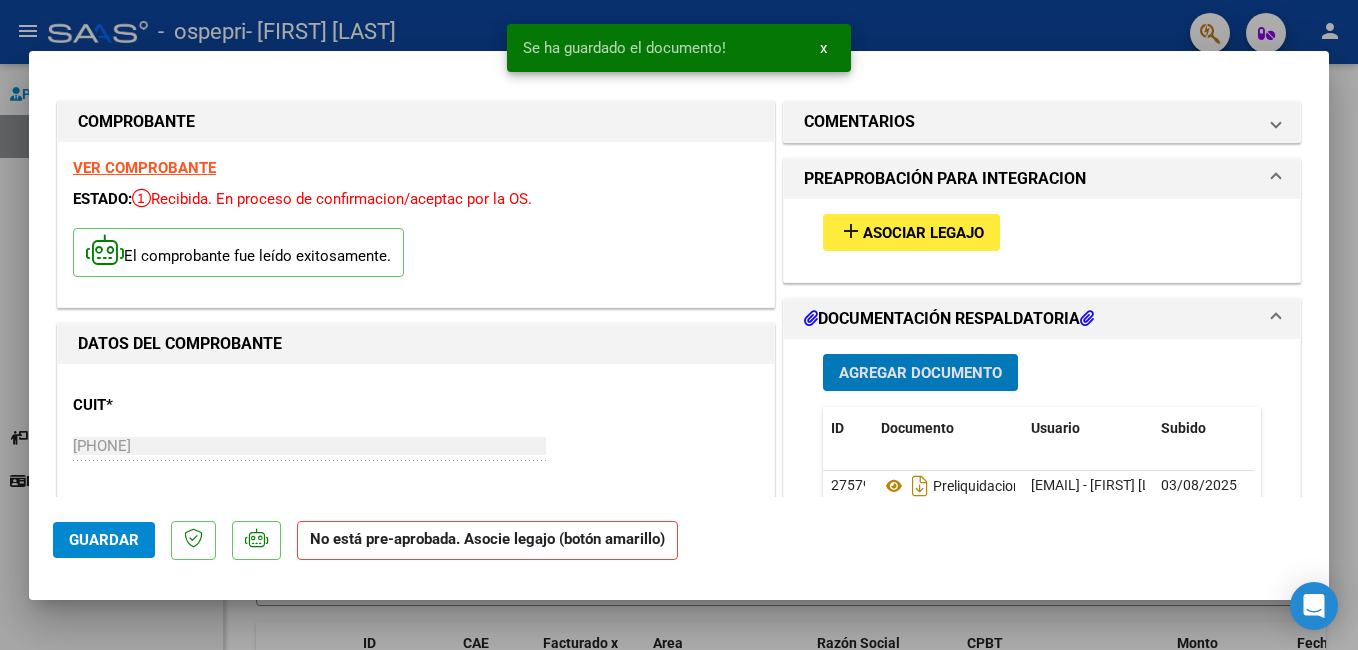 click on "Agregar Documento" at bounding box center [920, 373] 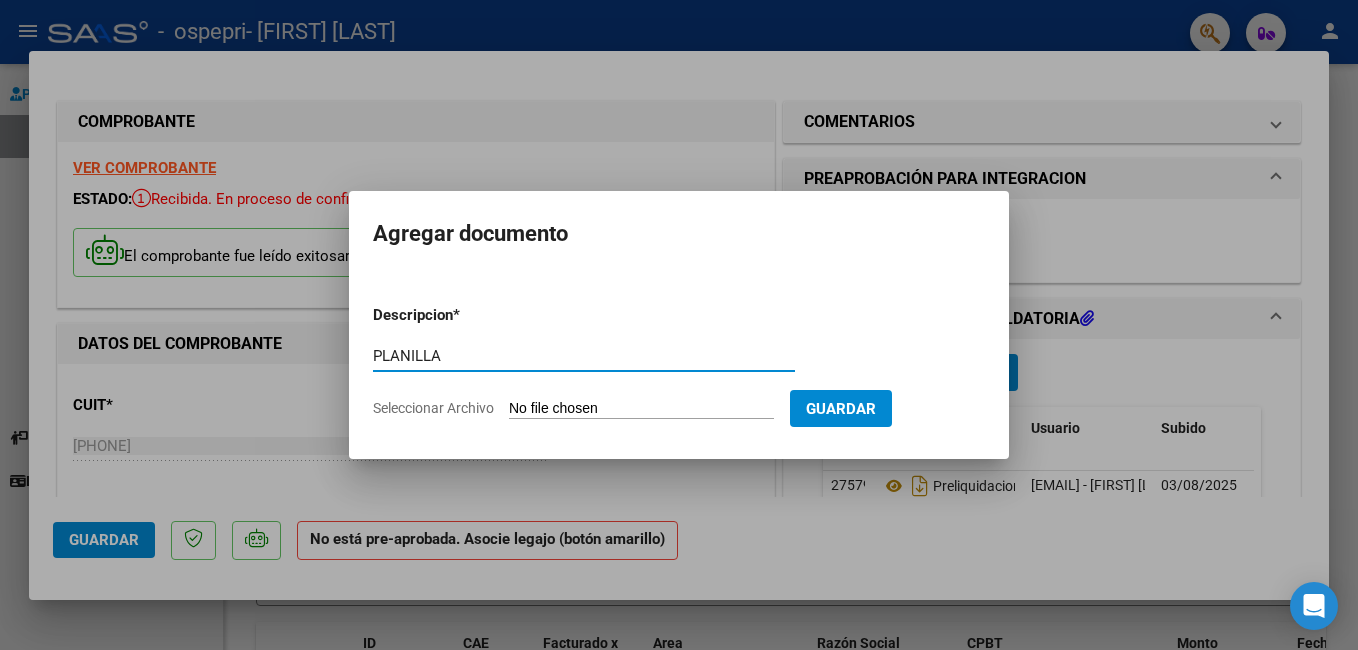 type on "PLANILLA" 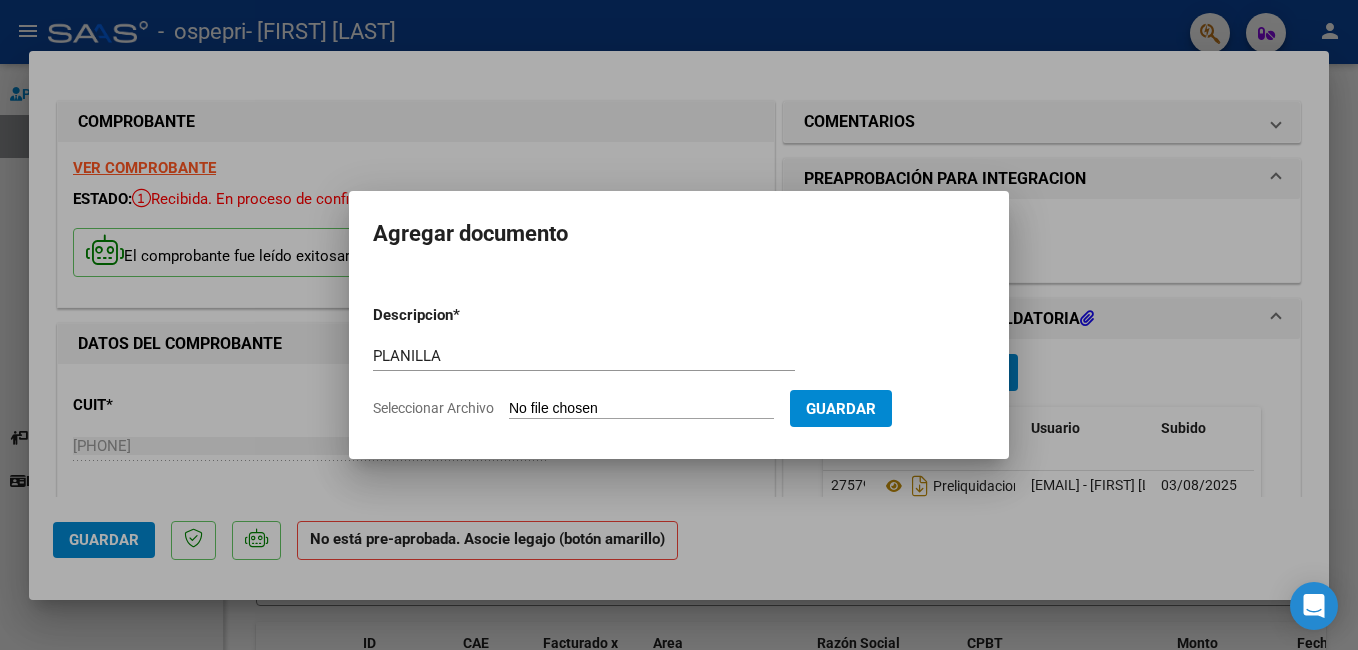 click on "Seleccionar Archivo" at bounding box center [641, 409] 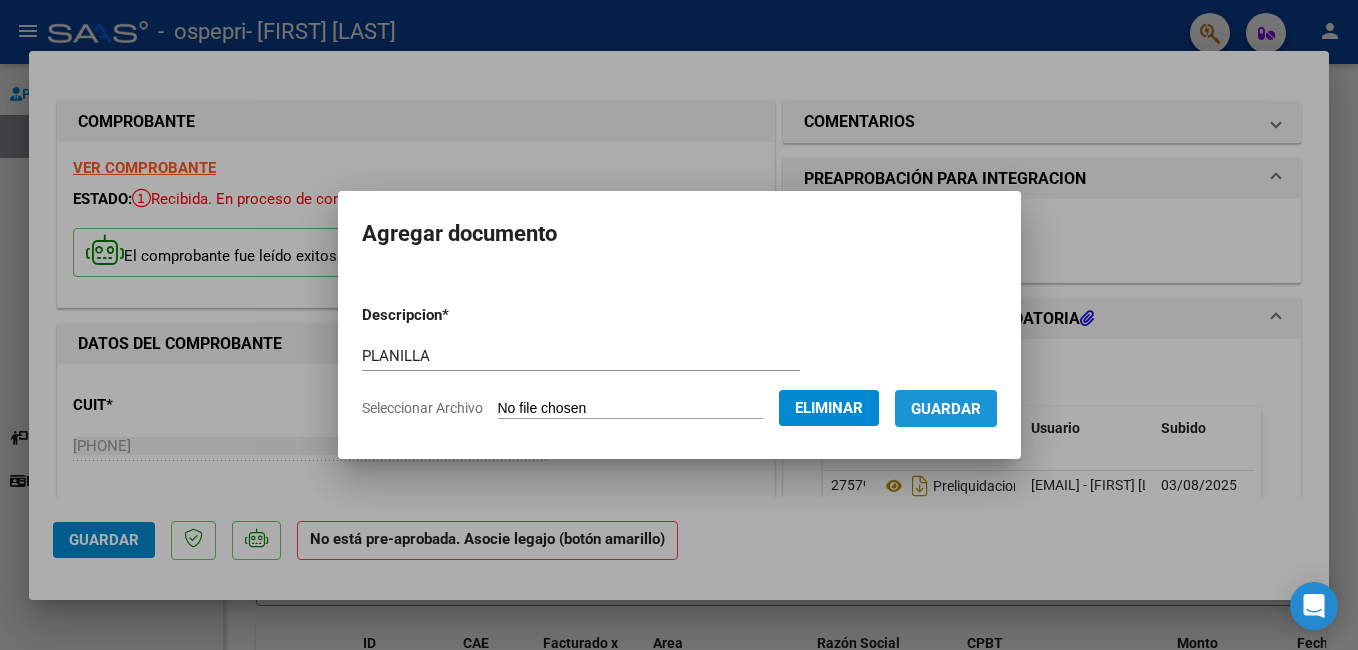 click on "Guardar" at bounding box center [946, 409] 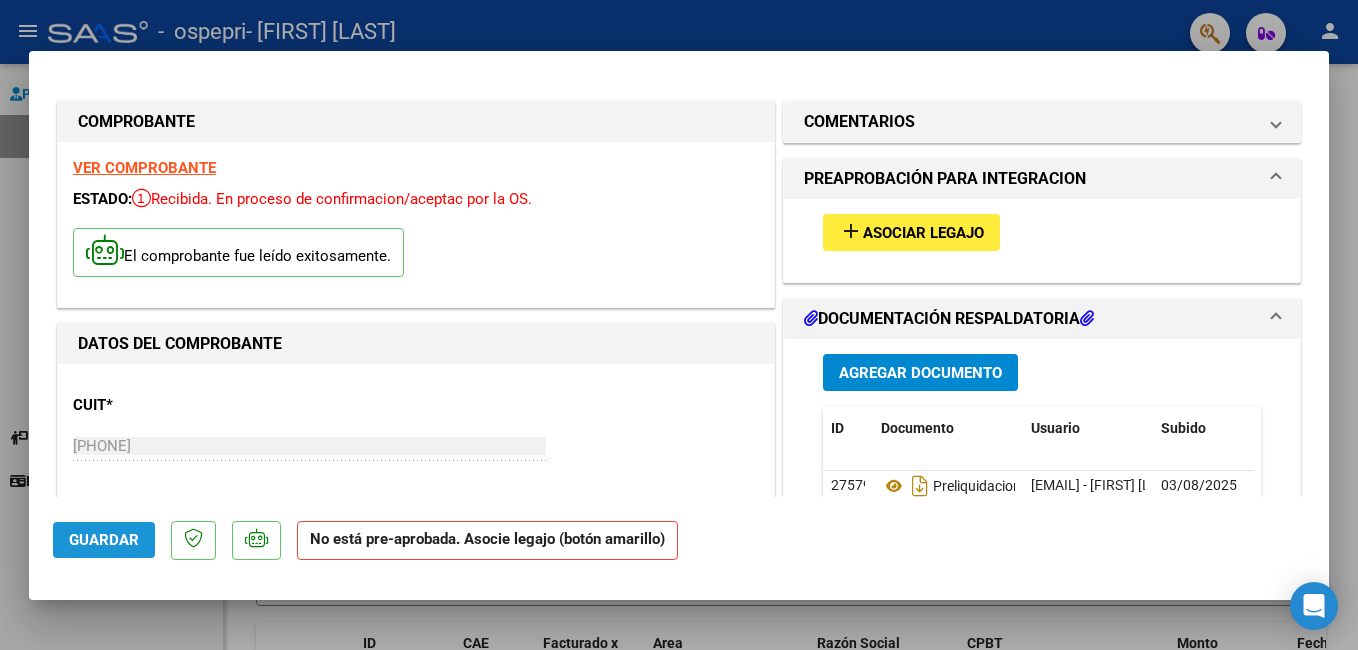 click on "Guardar" 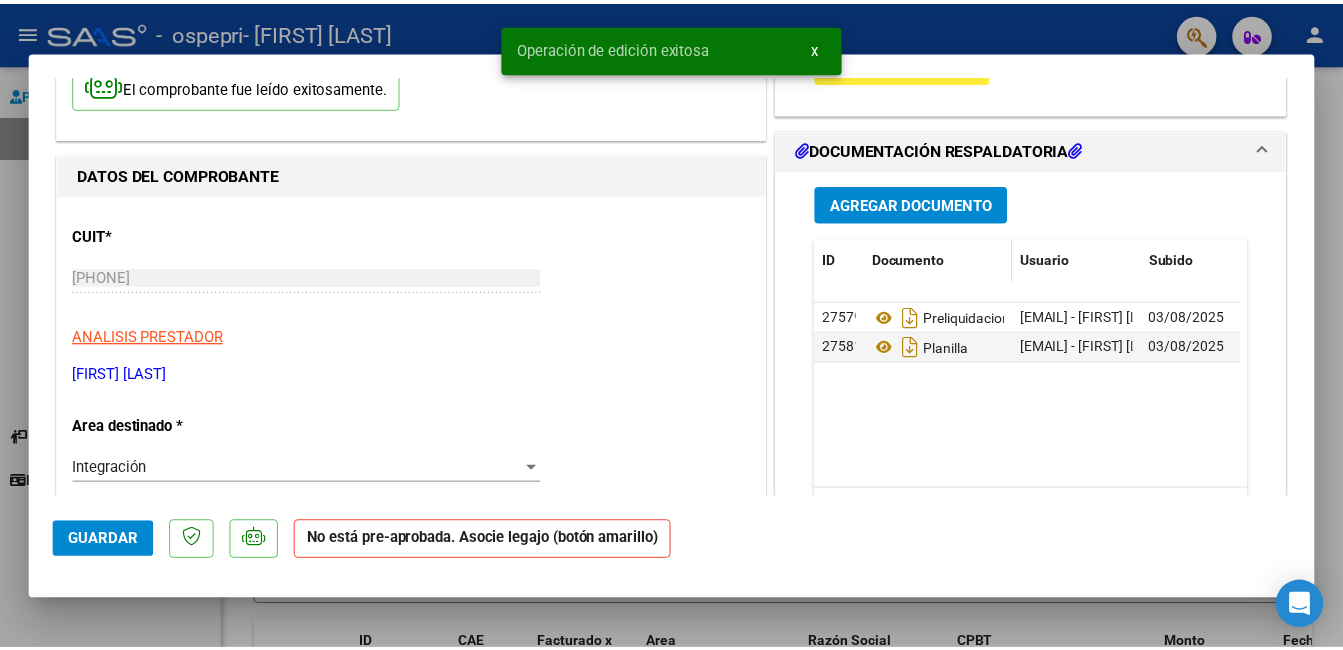 scroll, scrollTop: 200, scrollLeft: 0, axis: vertical 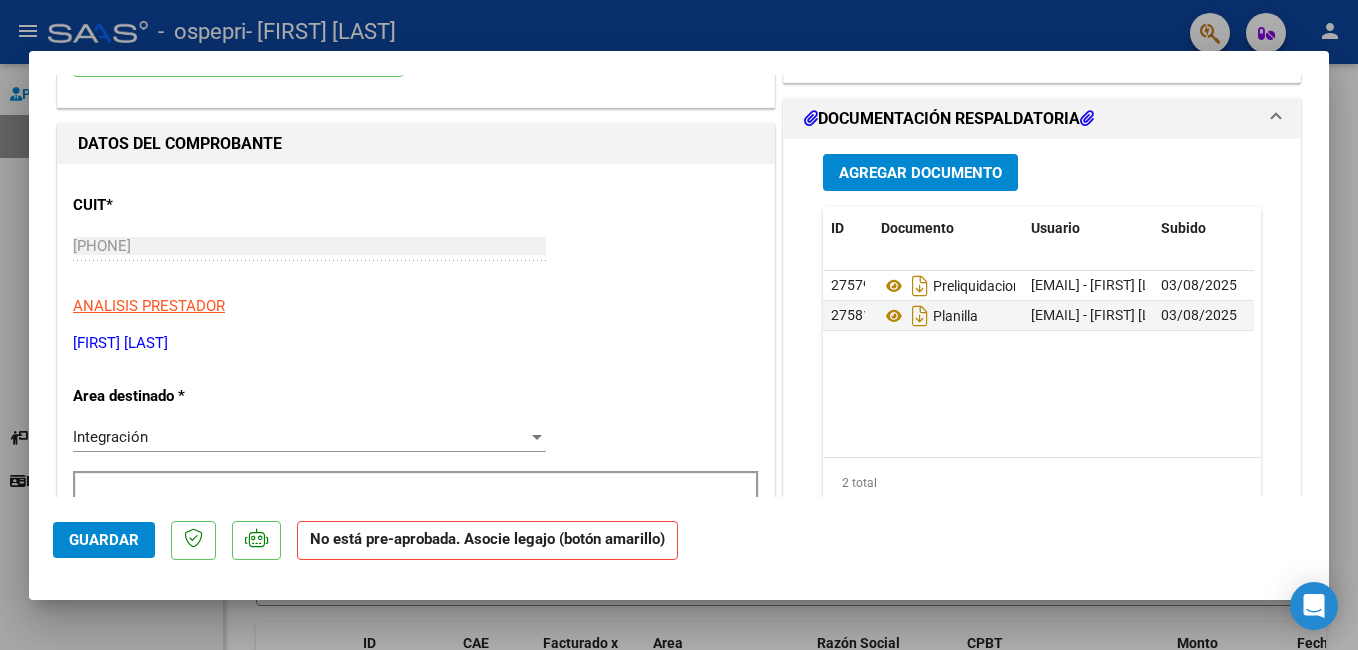 click at bounding box center (679, 325) 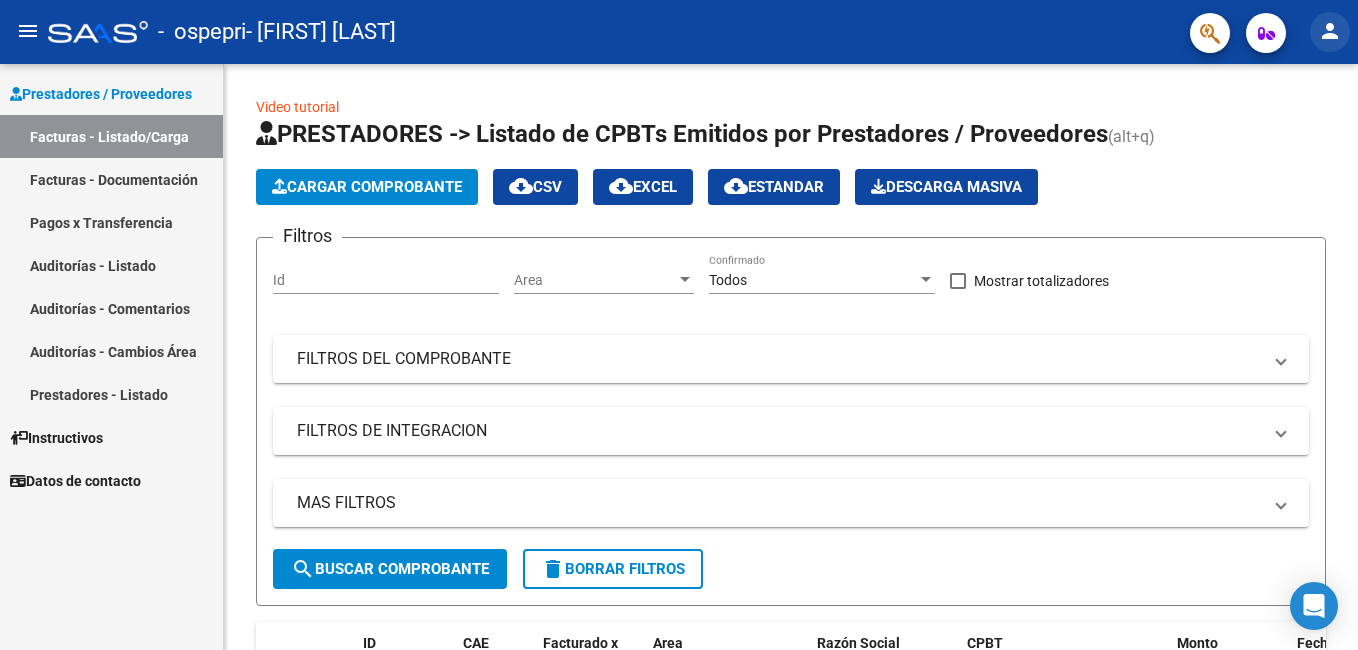 click on "person" 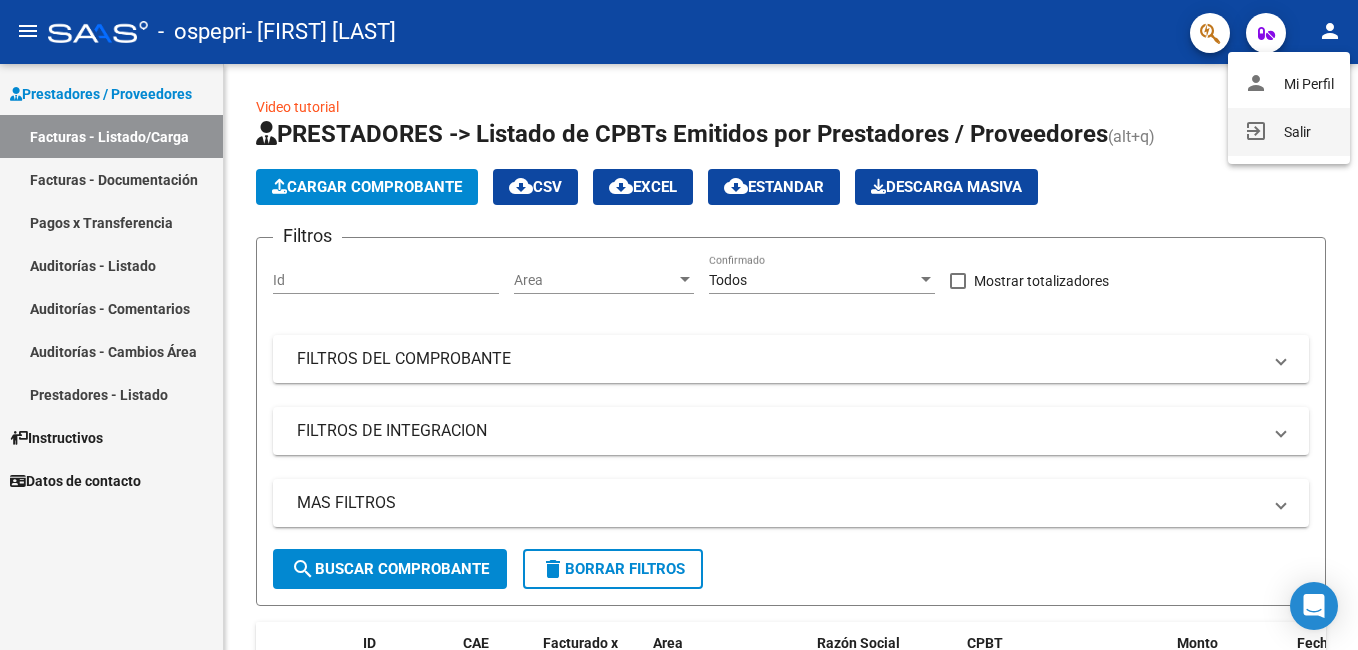 click on "exit_to_app  Salir" at bounding box center (1289, 132) 